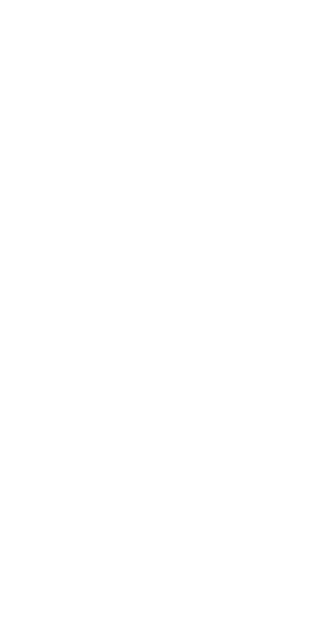 scroll, scrollTop: 0, scrollLeft: 0, axis: both 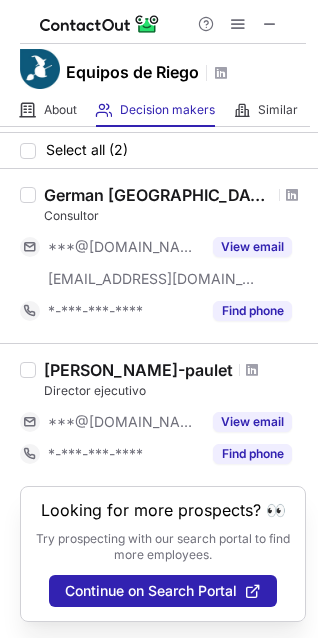 drag, startPoint x: 44, startPoint y: 350, endPoint x: 261, endPoint y: 348, distance: 217.00922 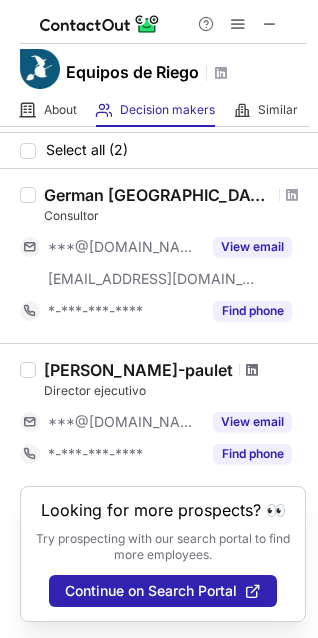 click at bounding box center (252, 370) 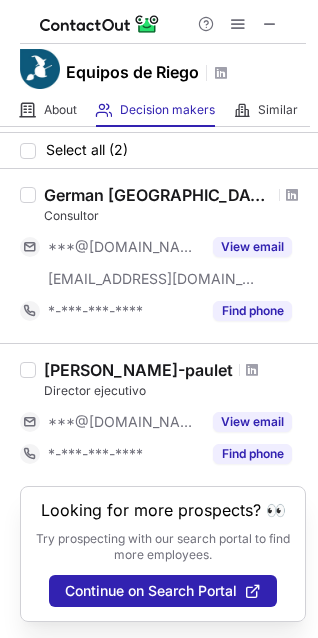 scroll, scrollTop: 0, scrollLeft: 0, axis: both 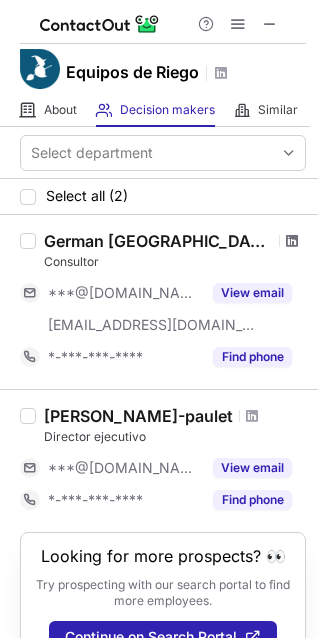 click at bounding box center [292, 241] 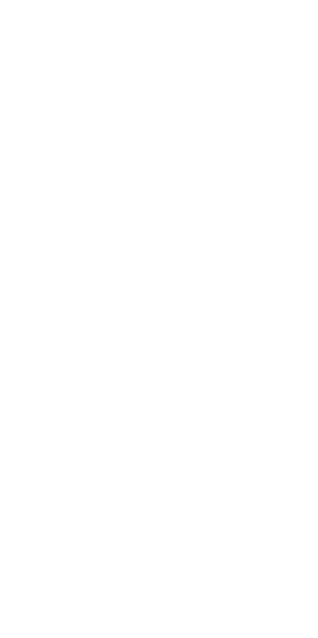 scroll, scrollTop: 0, scrollLeft: 0, axis: both 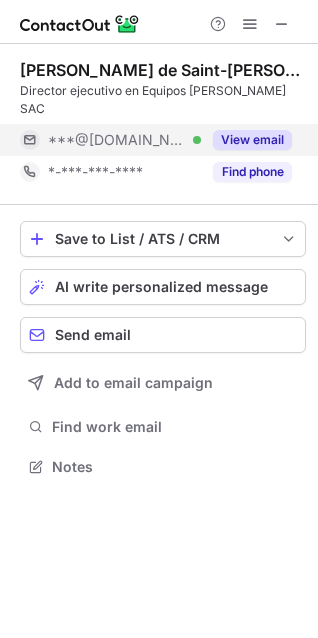 click on "View email" at bounding box center (252, 140) 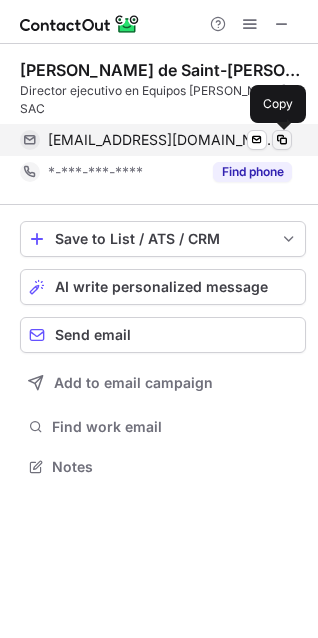 click at bounding box center (282, 140) 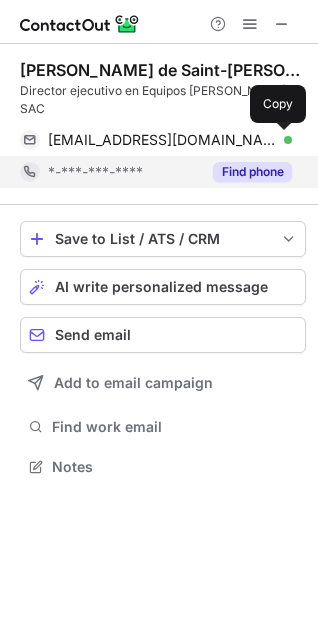 click on "Find phone" at bounding box center (252, 172) 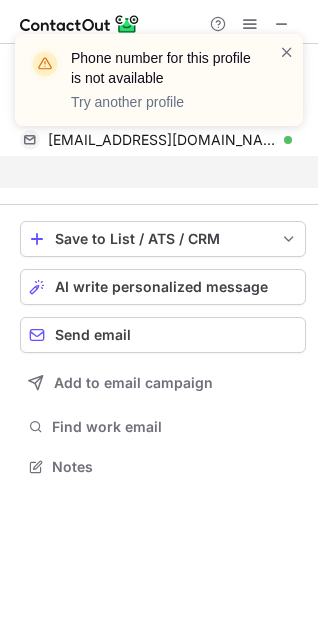 scroll, scrollTop: 421, scrollLeft: 318, axis: both 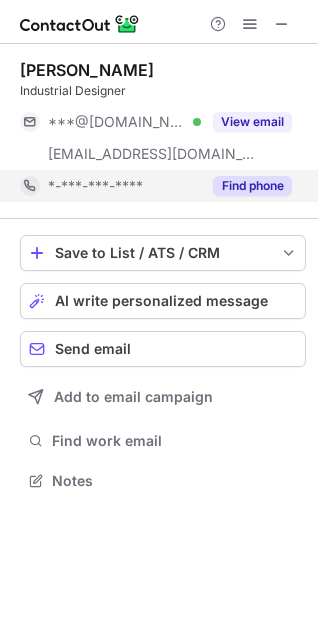 click on "Find phone" at bounding box center [252, 186] 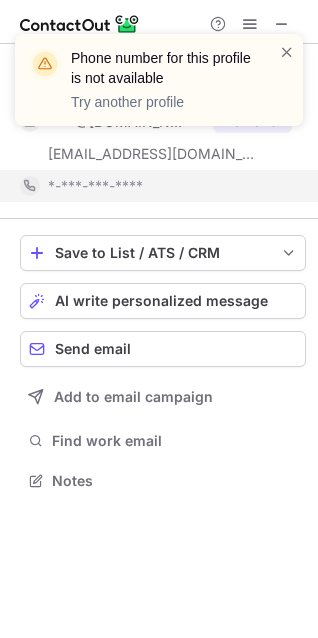 click at bounding box center [15, 123] 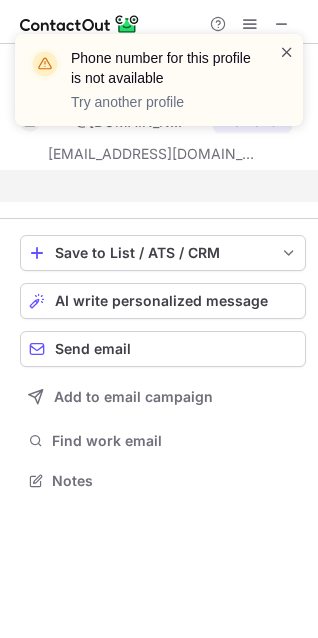 scroll, scrollTop: 435, scrollLeft: 318, axis: both 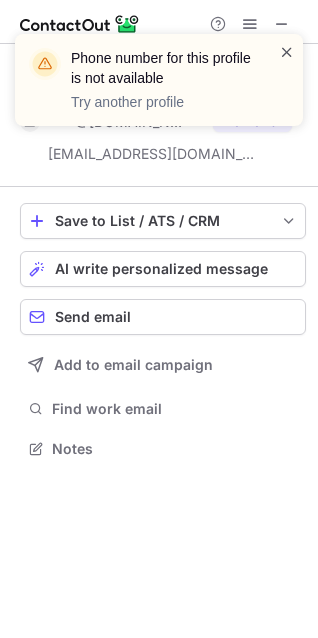 click at bounding box center [287, 52] 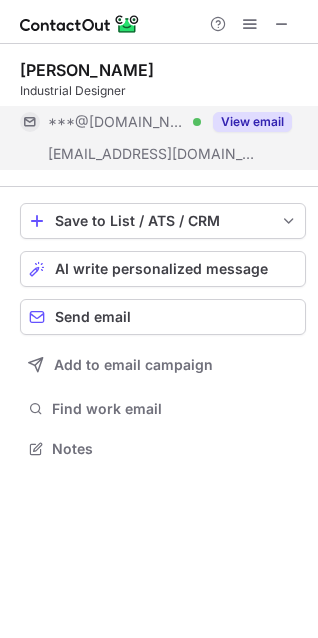 click on "View email" at bounding box center [252, 122] 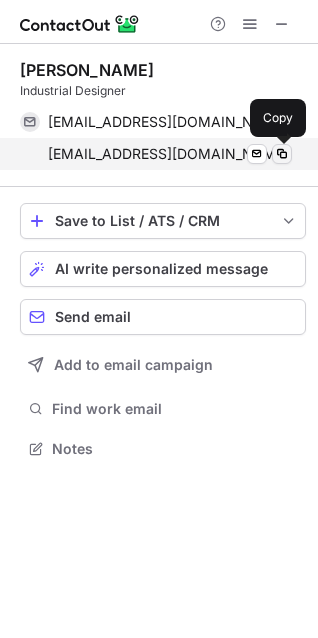 click at bounding box center [282, 154] 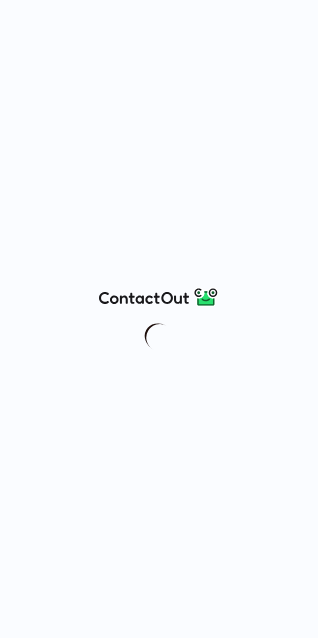 scroll, scrollTop: 0, scrollLeft: 0, axis: both 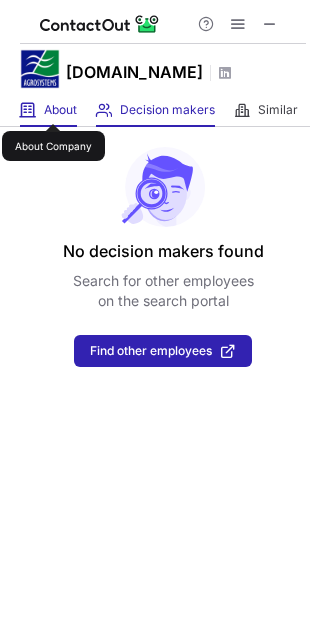 click on "About" at bounding box center (60, 110) 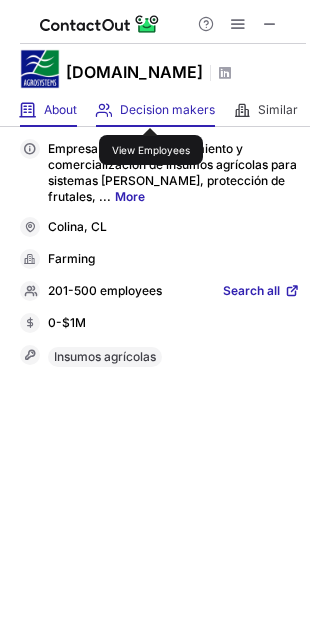 click on "Decision makers" at bounding box center (167, 110) 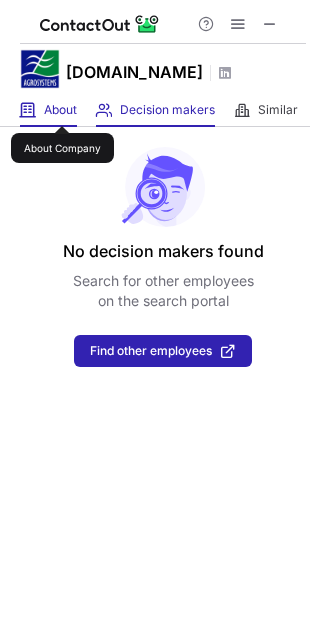 click on "About" at bounding box center (60, 110) 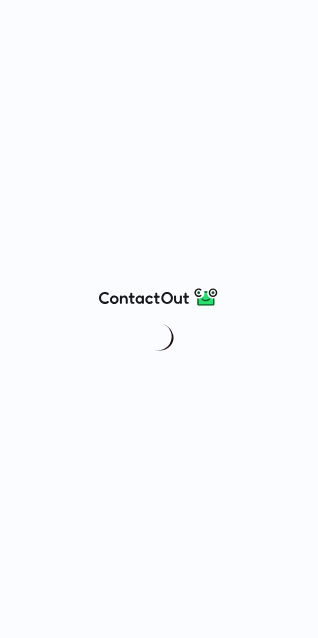 scroll, scrollTop: 0, scrollLeft: 0, axis: both 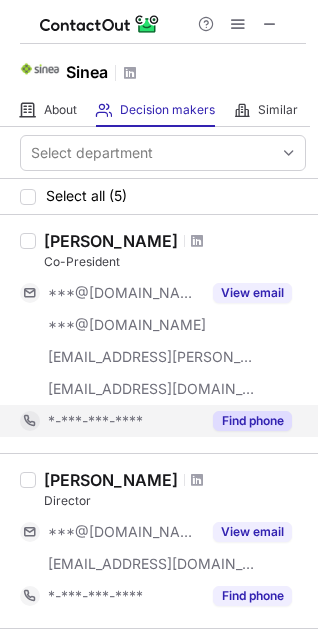 click on "Find phone" at bounding box center [252, 421] 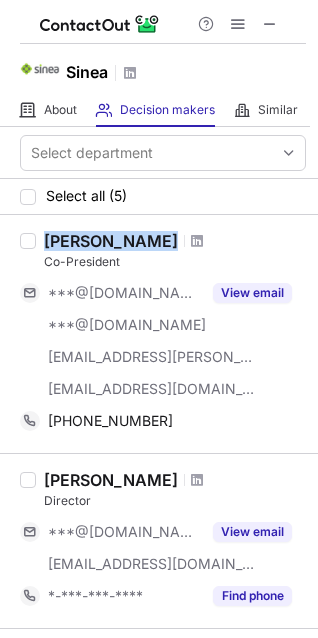 drag, startPoint x: 44, startPoint y: 239, endPoint x: 159, endPoint y: 244, distance: 115.10864 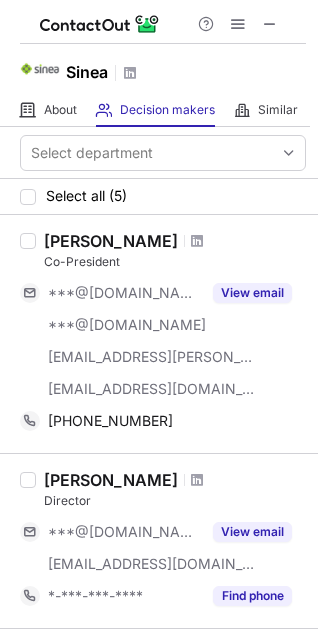 click on "Evan Schwartz" at bounding box center [175, 241] 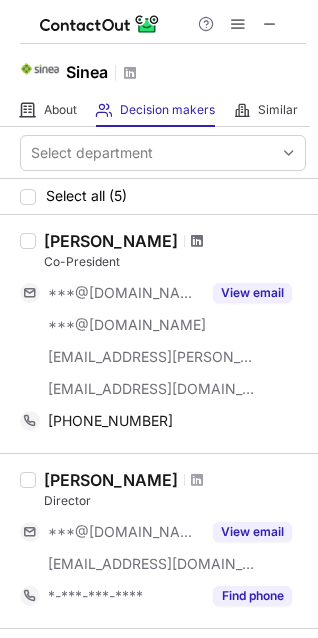 click at bounding box center [197, 241] 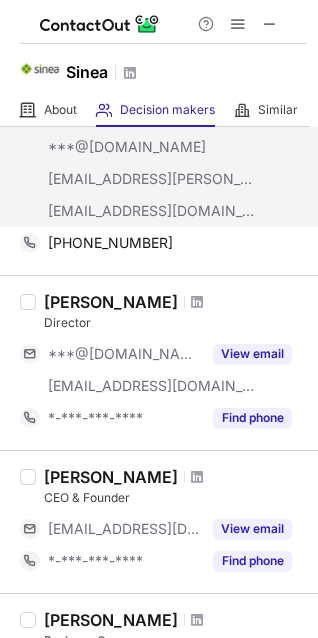 scroll, scrollTop: 200, scrollLeft: 0, axis: vertical 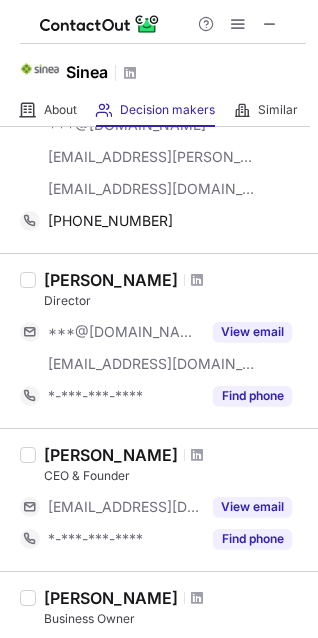 click on "Mariano Hernandez" at bounding box center (111, 280) 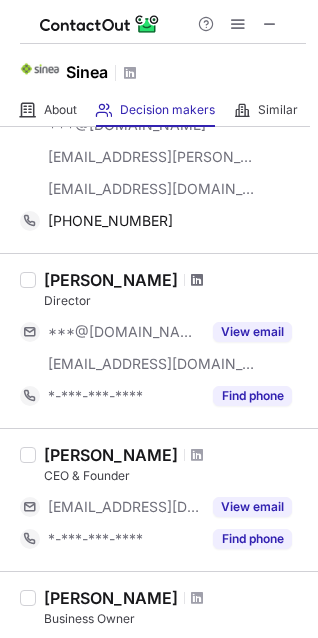 click at bounding box center (197, 280) 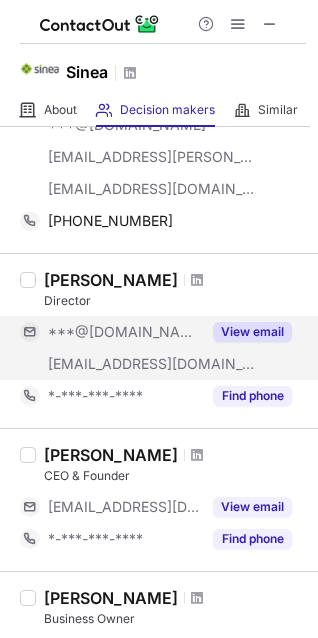 click on "View email" at bounding box center [252, 332] 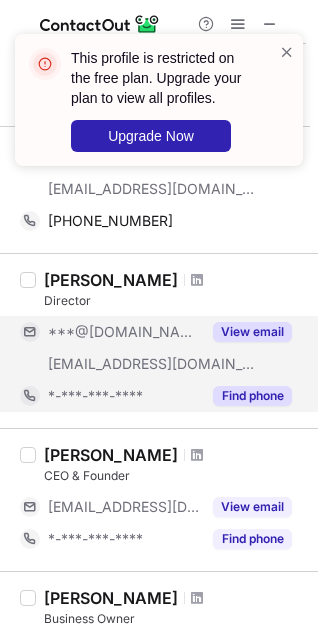 click on "Find phone" at bounding box center [246, 396] 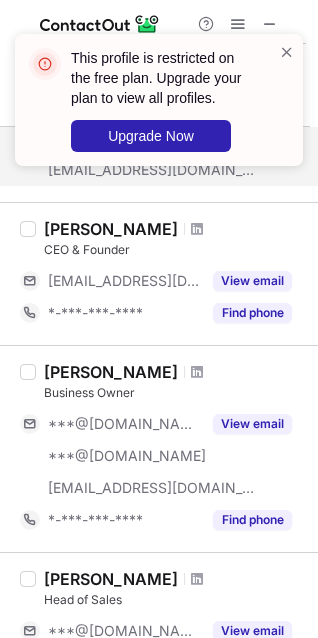 scroll, scrollTop: 400, scrollLeft: 0, axis: vertical 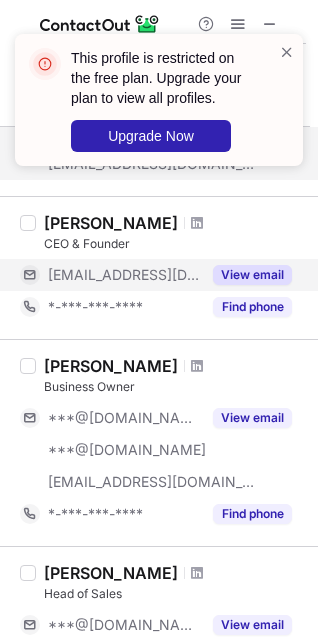 click on "View email" at bounding box center [252, 275] 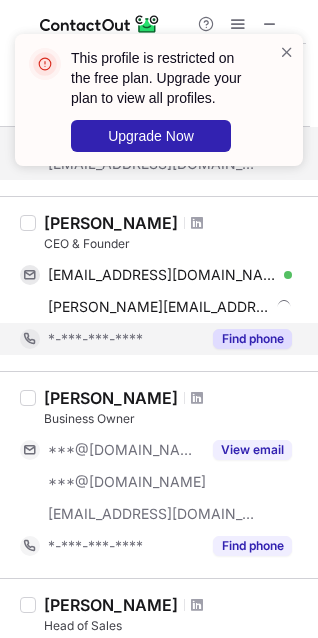click on "Find phone" at bounding box center [252, 339] 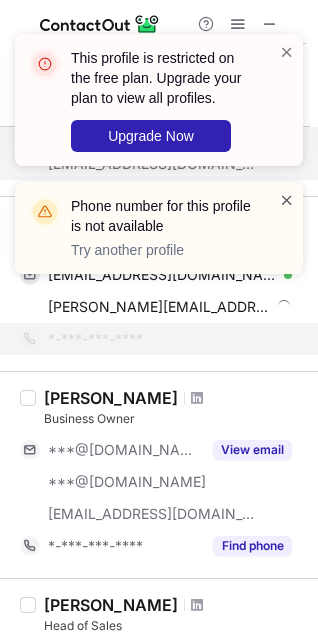 click at bounding box center [287, 200] 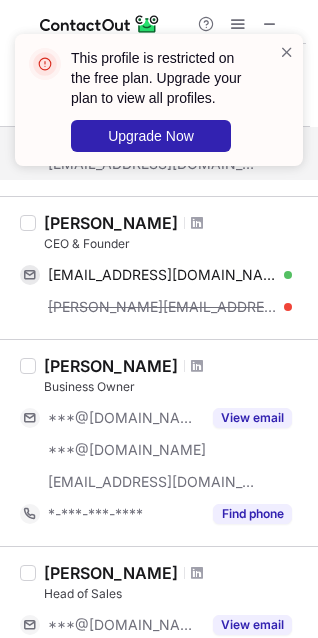 drag, startPoint x: 46, startPoint y: 221, endPoint x: 173, endPoint y: 213, distance: 127.25172 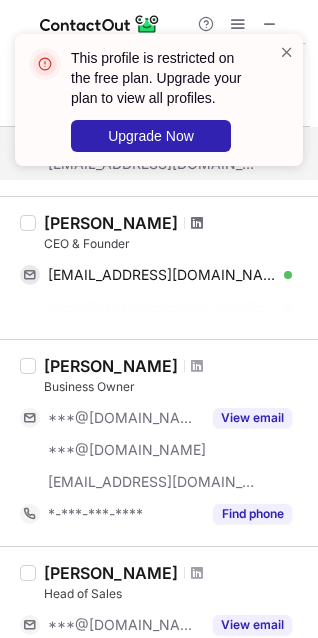 click at bounding box center [197, 223] 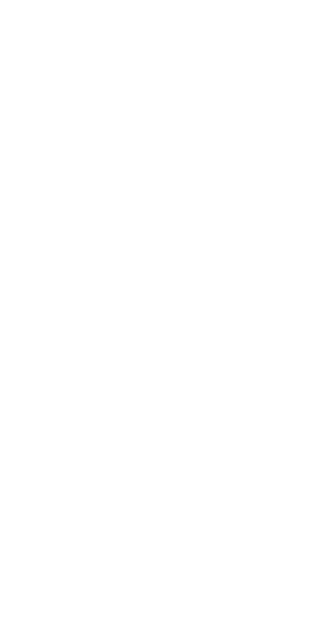 scroll, scrollTop: 0, scrollLeft: 0, axis: both 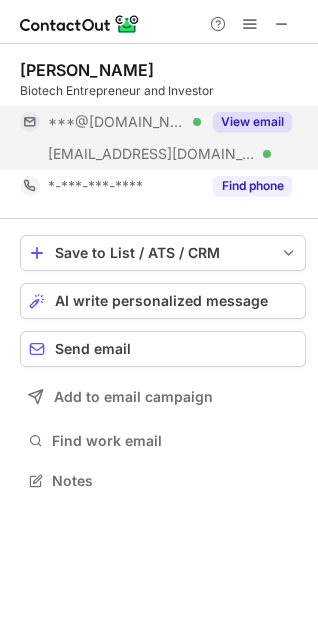 click on "View email" at bounding box center (252, 122) 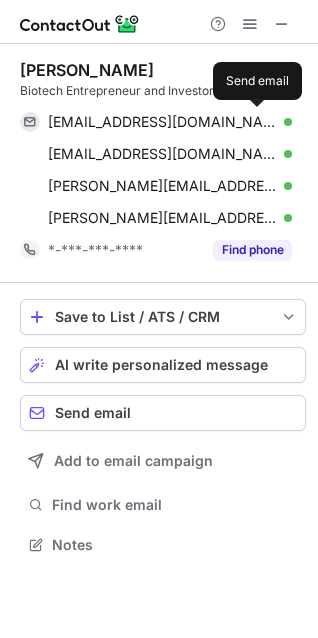 scroll, scrollTop: 10, scrollLeft: 10, axis: both 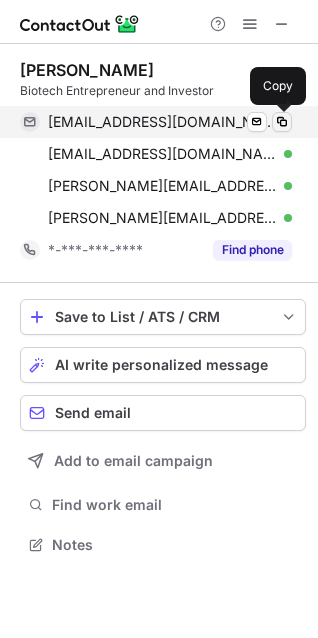 click at bounding box center (282, 122) 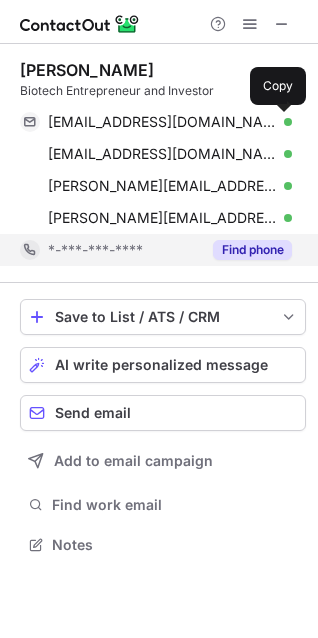 click on "Find phone" at bounding box center (252, 250) 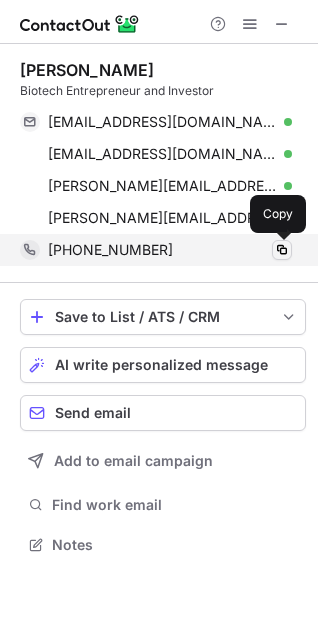 click at bounding box center [282, 250] 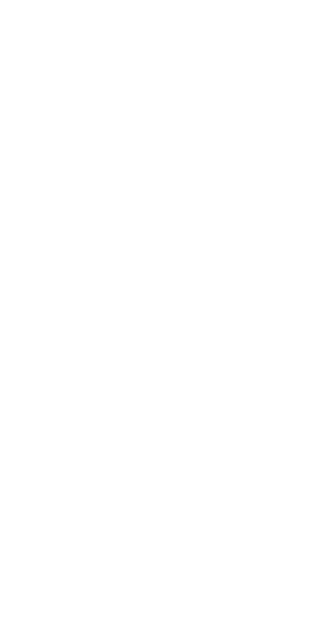 scroll, scrollTop: 0, scrollLeft: 0, axis: both 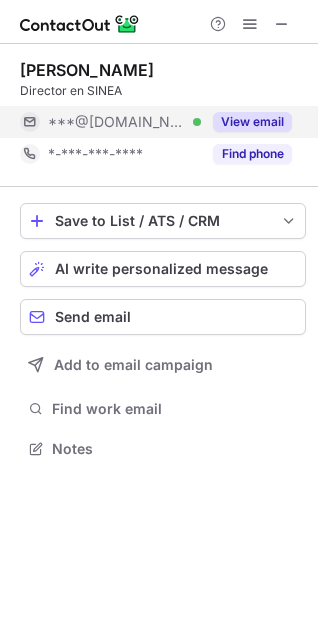 click on "View email" at bounding box center (252, 122) 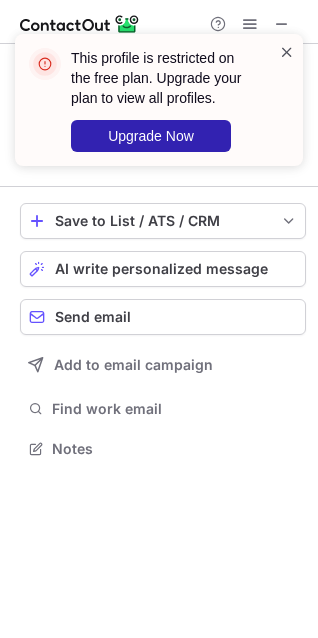 click at bounding box center [287, 52] 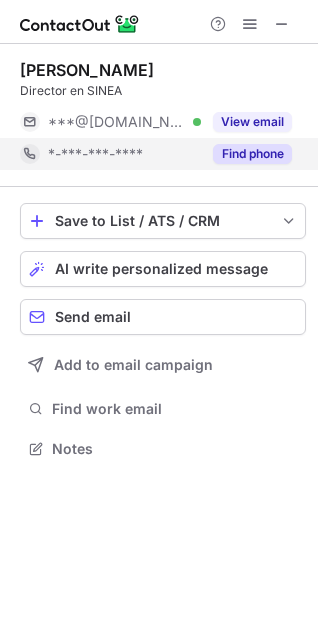 click on "Find phone" at bounding box center [252, 154] 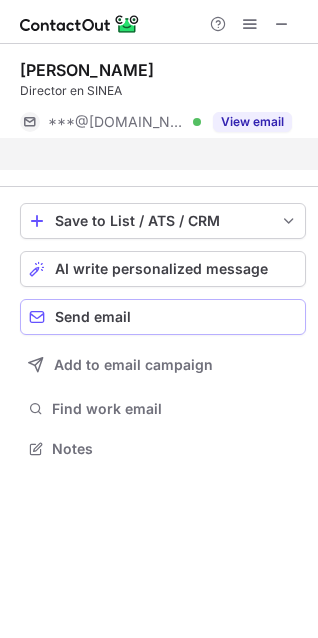 scroll, scrollTop: 403, scrollLeft: 318, axis: both 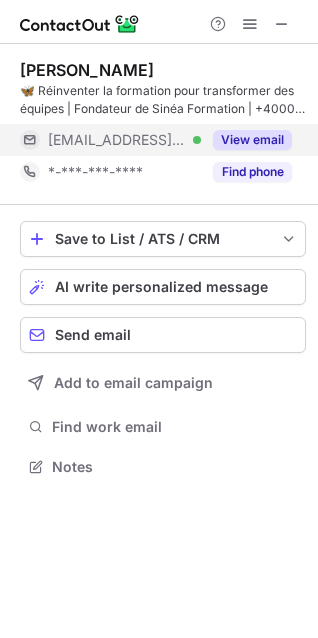 click on "View email" at bounding box center (252, 140) 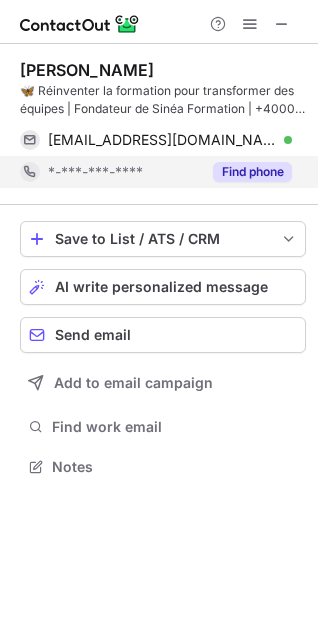 click on "Find phone" at bounding box center (252, 172) 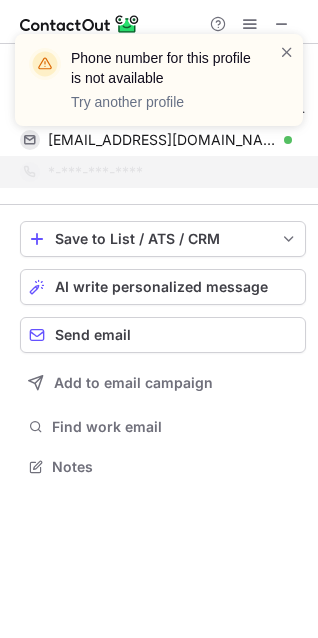 click on "Phone number for this profile is not available Try another profile" at bounding box center (159, 88) 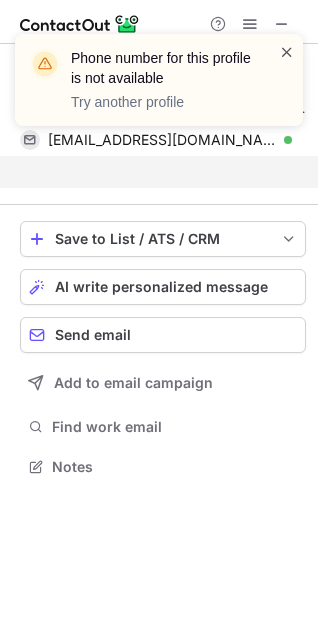 scroll, scrollTop: 421, scrollLeft: 318, axis: both 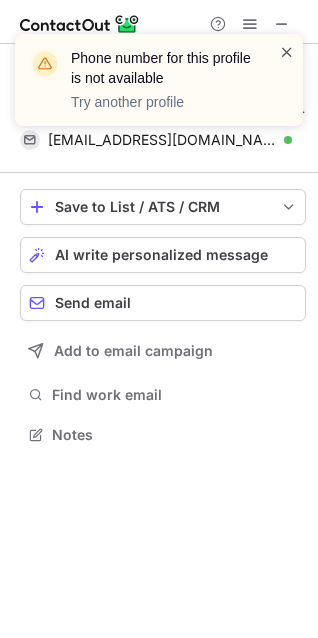 click at bounding box center [287, 52] 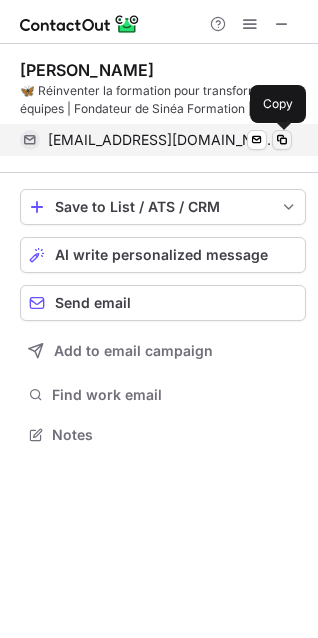 click at bounding box center (282, 140) 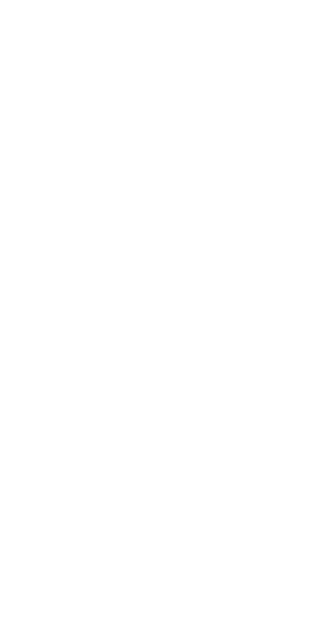 scroll, scrollTop: 0, scrollLeft: 0, axis: both 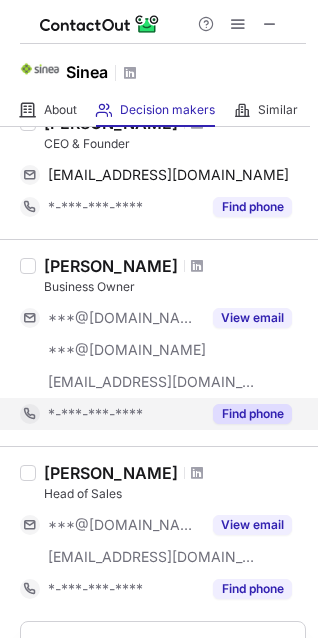 click on "Find phone" at bounding box center (246, 414) 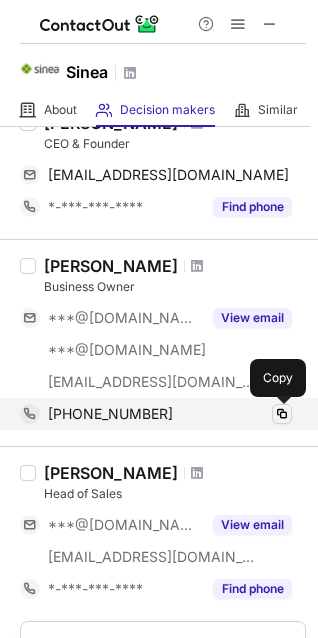 click at bounding box center (282, 414) 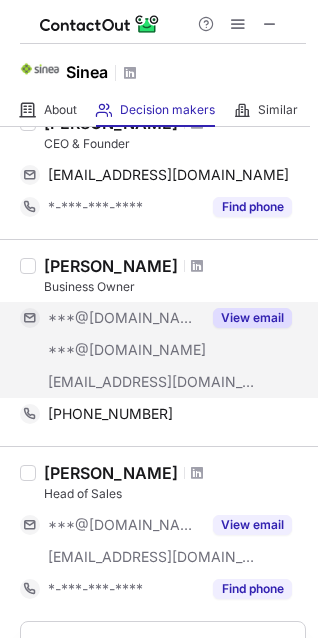 click on "View email" at bounding box center (252, 318) 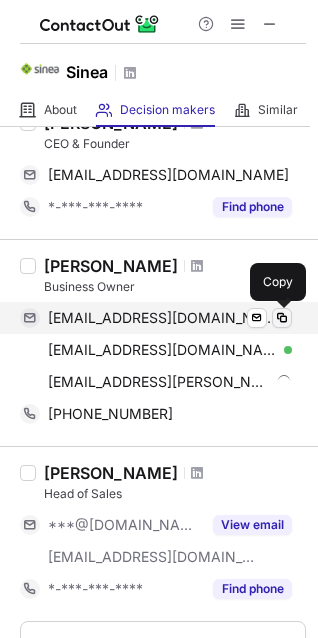 click at bounding box center [282, 318] 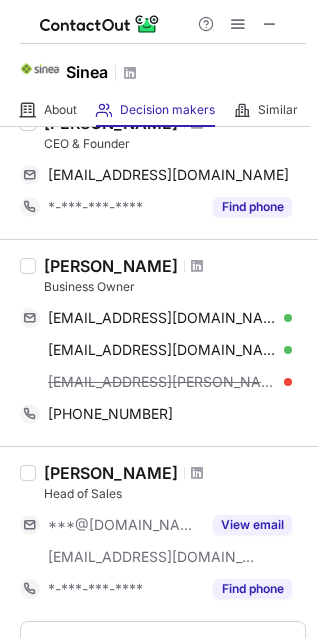 click on "Demie Swinson" at bounding box center [111, 266] 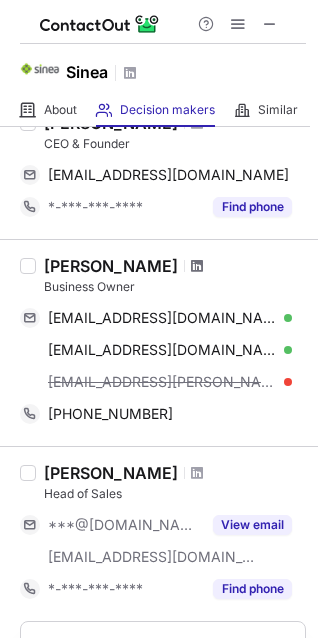 click at bounding box center (197, 266) 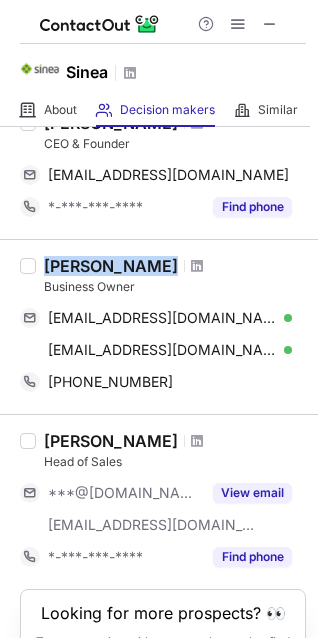 drag, startPoint x: 40, startPoint y: 265, endPoint x: 163, endPoint y: 264, distance: 123.00407 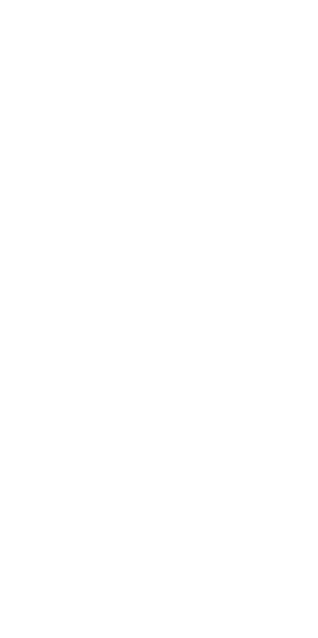 scroll, scrollTop: 0, scrollLeft: 0, axis: both 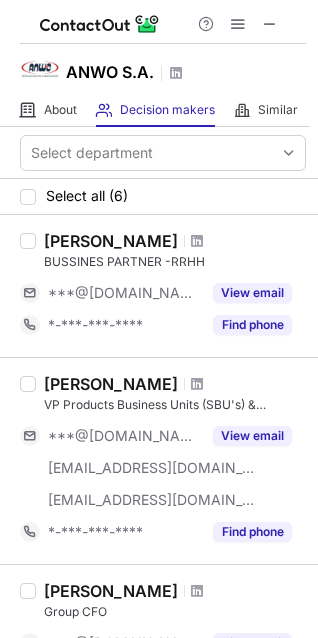 click at bounding box center (197, 241) 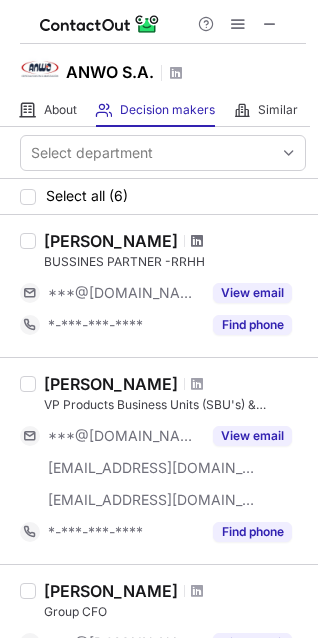 click at bounding box center (197, 241) 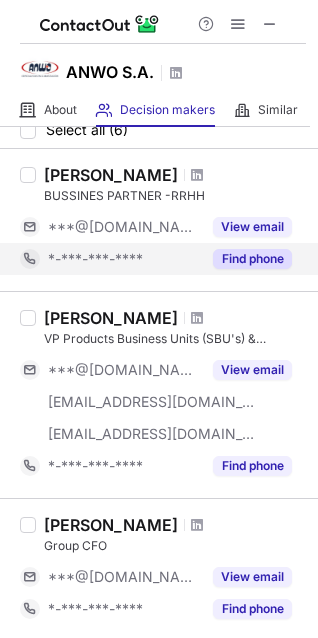 scroll, scrollTop: 100, scrollLeft: 0, axis: vertical 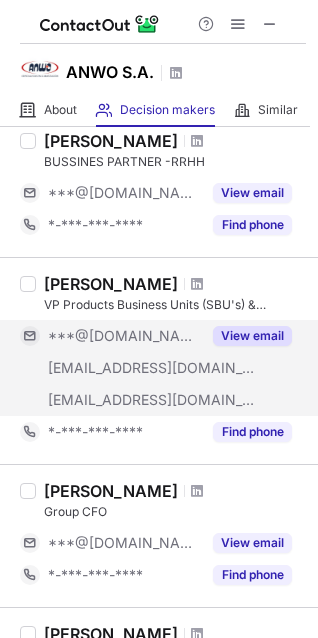 click on "View email" at bounding box center [252, 336] 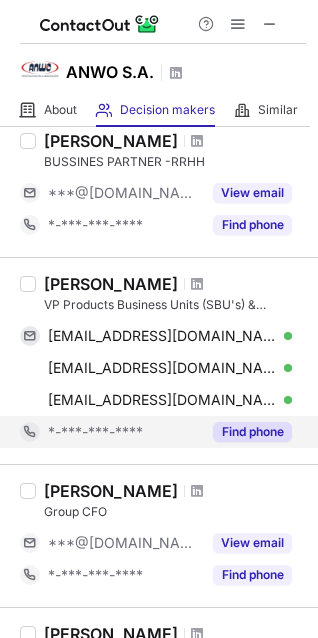 click on "Find phone" at bounding box center (252, 432) 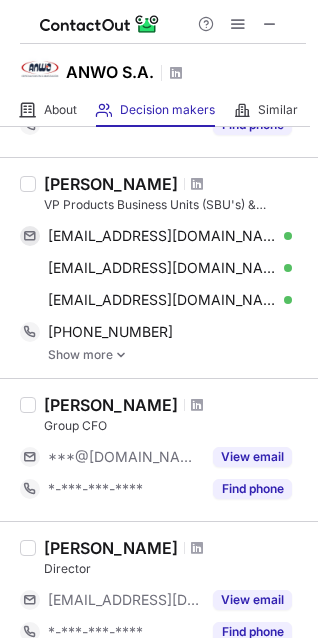 scroll, scrollTop: 300, scrollLeft: 0, axis: vertical 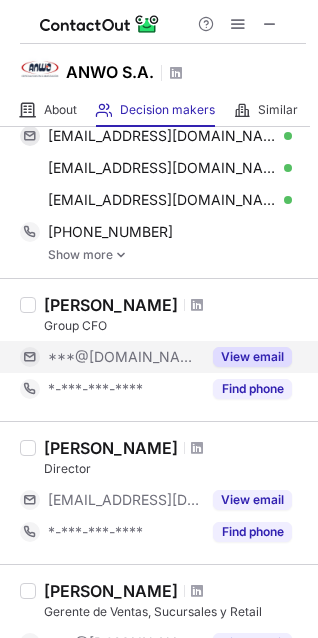 click on "View email" at bounding box center (252, 357) 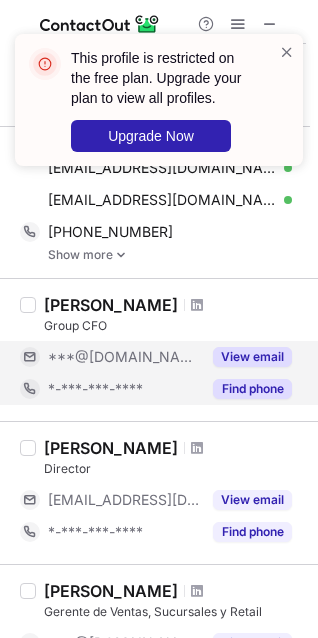 click on "Find phone" at bounding box center (252, 389) 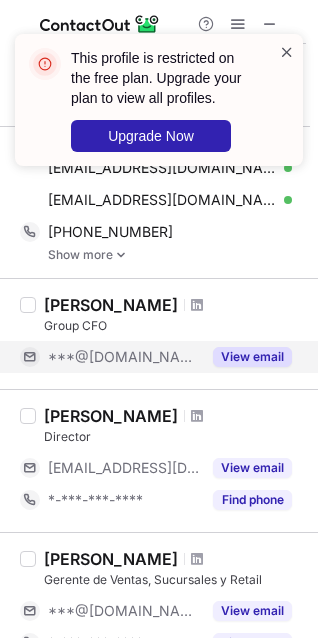 click at bounding box center [287, 52] 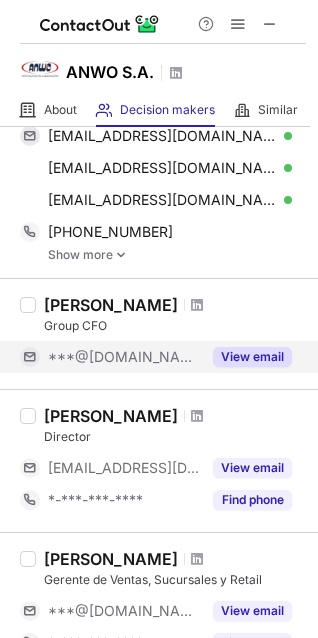 scroll, scrollTop: 400, scrollLeft: 0, axis: vertical 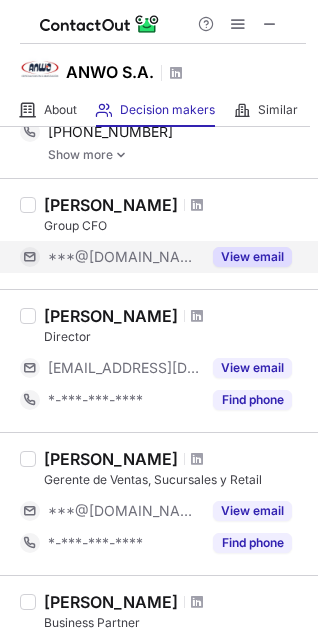 click on "View email" at bounding box center (252, 257) 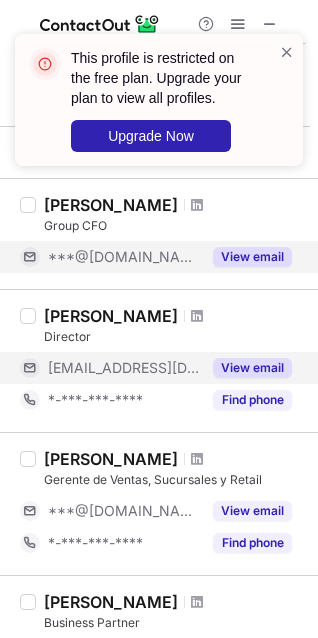 click on "View email" at bounding box center (252, 368) 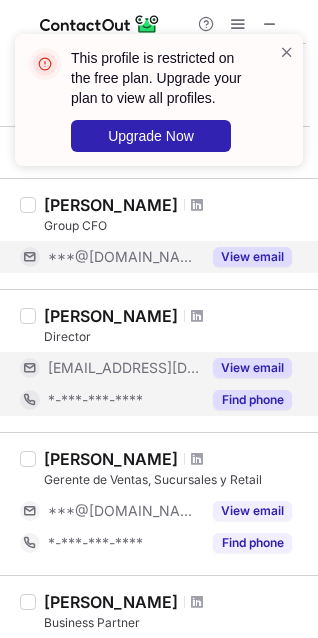 click on "Find phone" at bounding box center [252, 400] 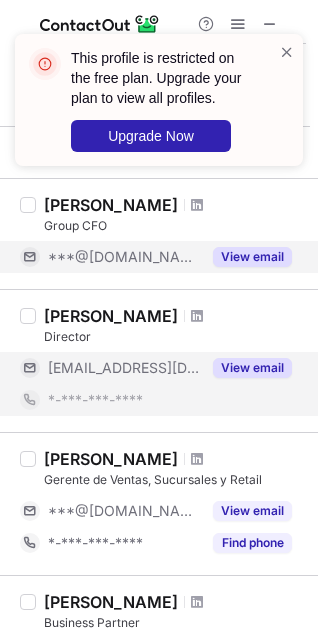 scroll, scrollTop: 500, scrollLeft: 0, axis: vertical 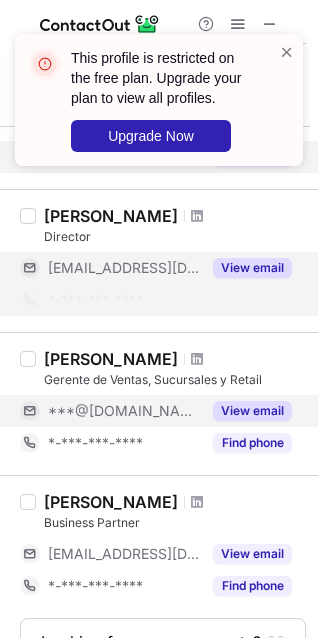 click on "View email" at bounding box center (252, 411) 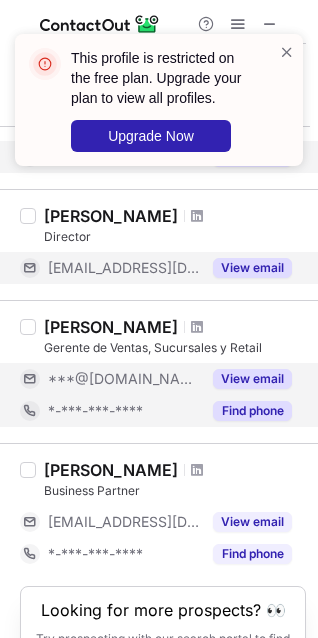 click on "Find phone" at bounding box center [252, 411] 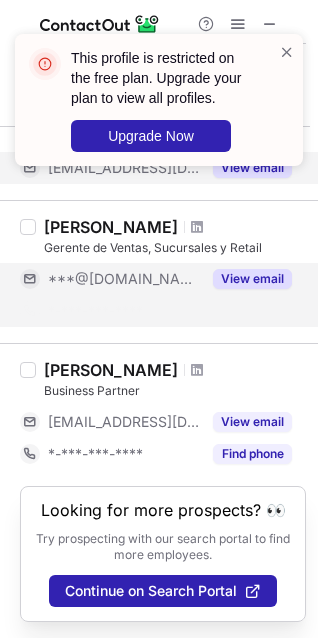 scroll, scrollTop: 587, scrollLeft: 0, axis: vertical 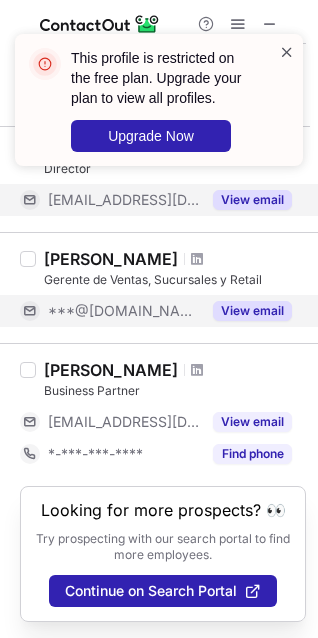 click at bounding box center (287, 52) 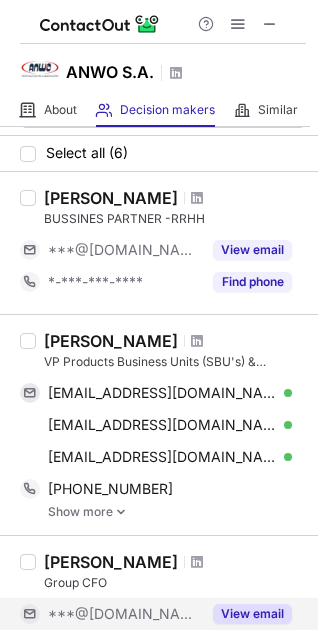 scroll, scrollTop: 0, scrollLeft: 0, axis: both 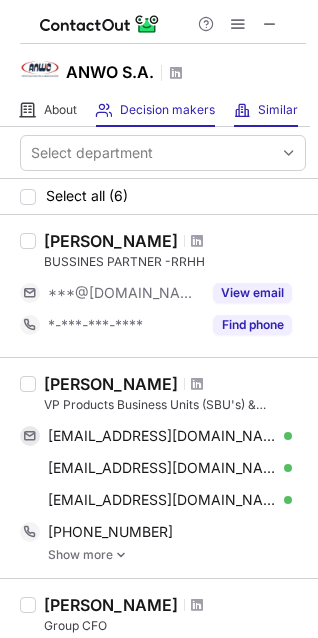 click on "Similar Similar Companies" at bounding box center [266, 110] 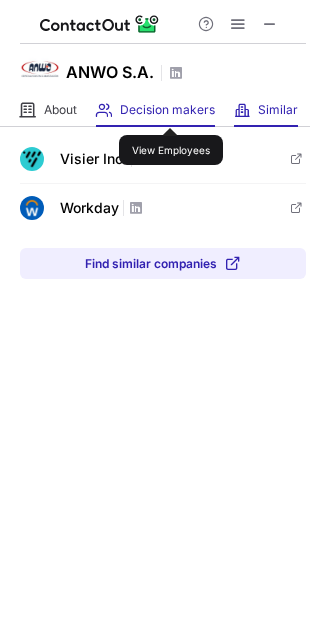 click on "Decision makers" at bounding box center [167, 110] 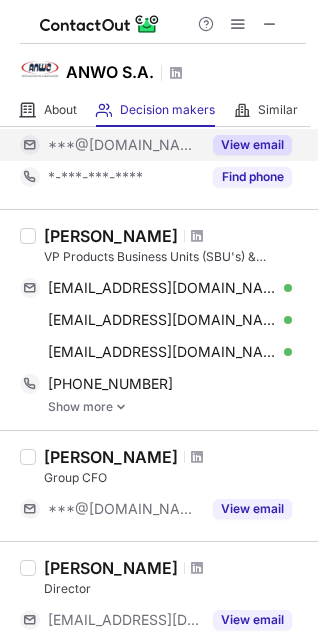 scroll, scrollTop: 200, scrollLeft: 0, axis: vertical 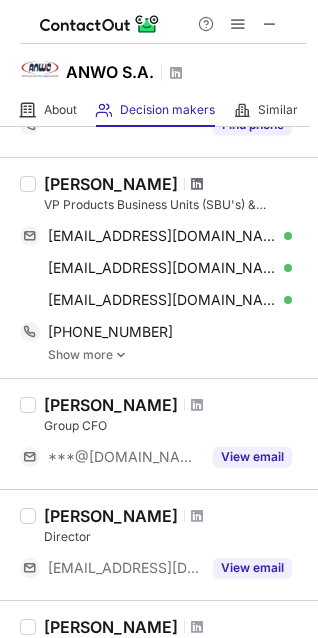 click at bounding box center [197, 184] 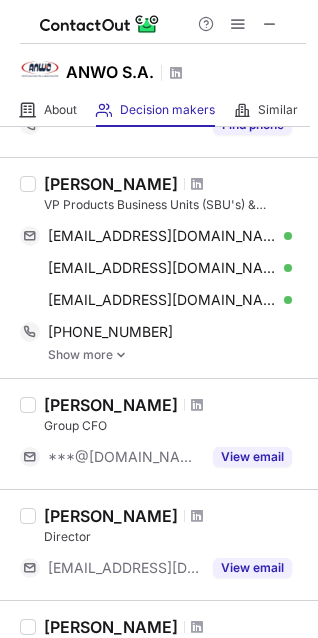 drag, startPoint x: 43, startPoint y: 182, endPoint x: 193, endPoint y: 176, distance: 150.11995 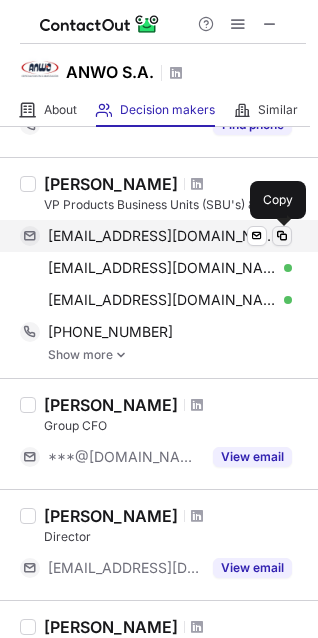 click at bounding box center [282, 236] 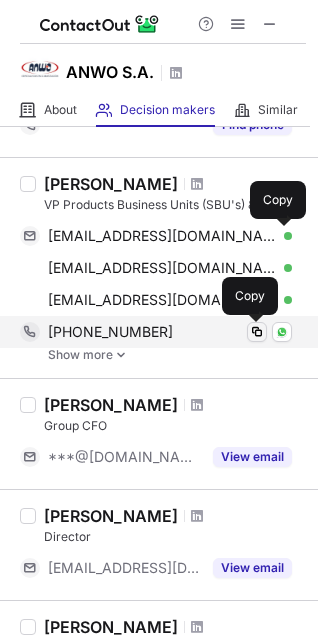 click at bounding box center [257, 332] 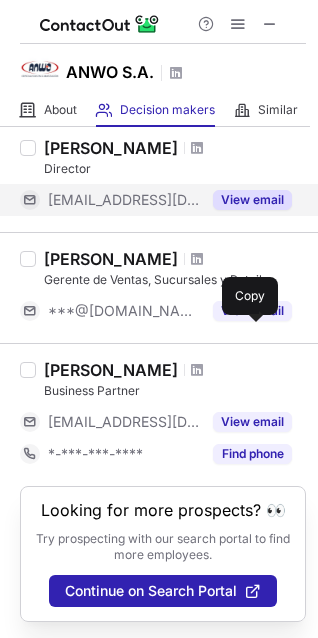 scroll, scrollTop: 587, scrollLeft: 0, axis: vertical 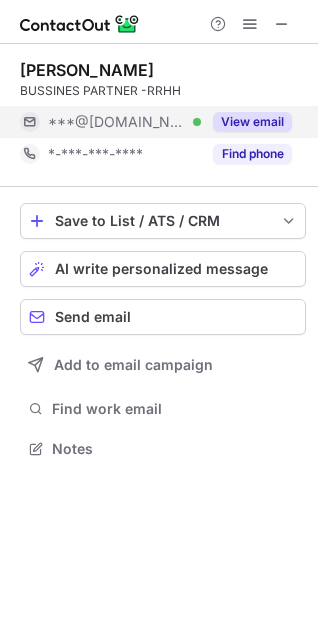 click on "View email" at bounding box center (252, 122) 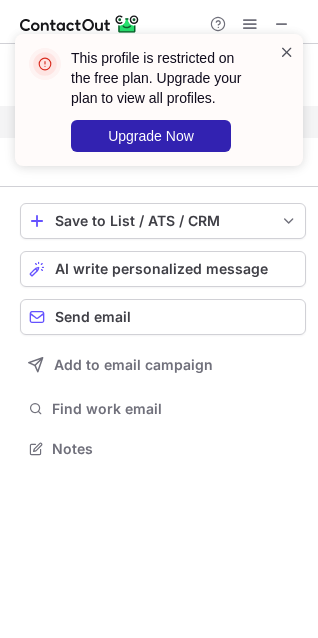 click at bounding box center [287, 52] 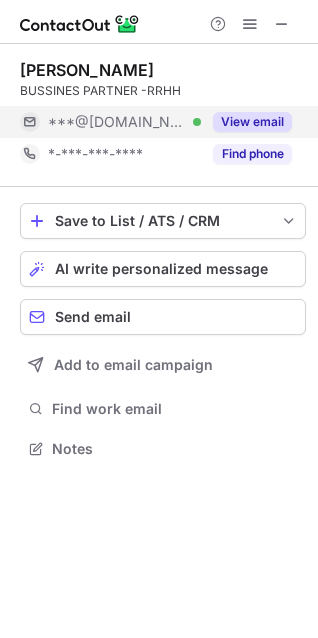 click on "Find phone" at bounding box center [252, 154] 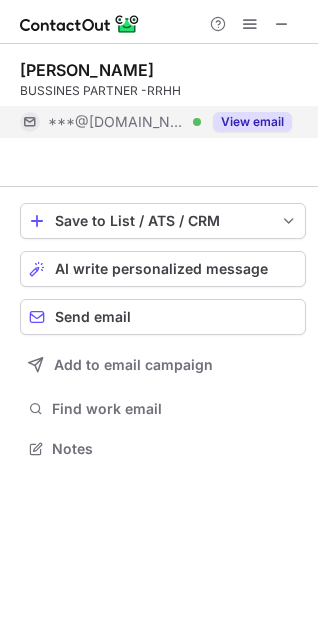 scroll, scrollTop: 403, scrollLeft: 318, axis: both 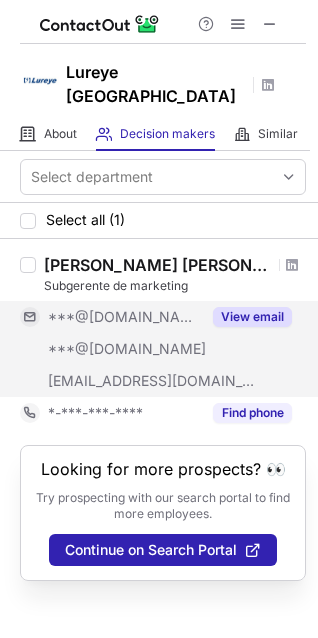 click on "View email" at bounding box center (252, 317) 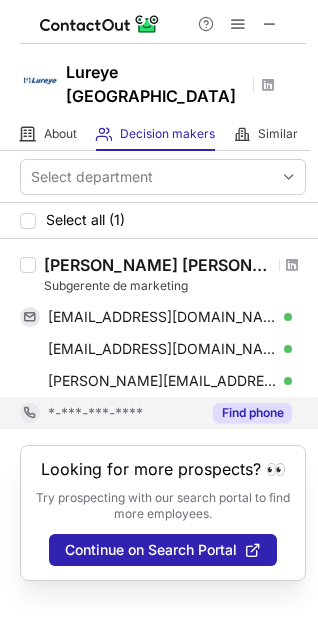 click on "Find phone" at bounding box center (252, 413) 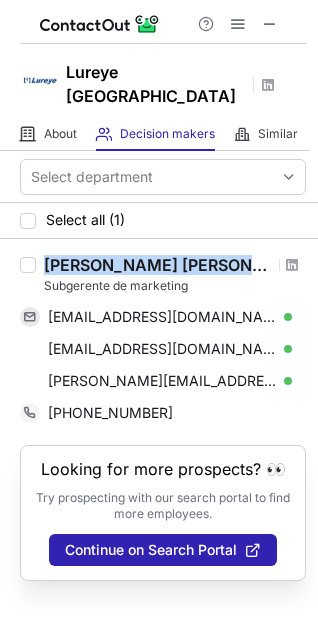 drag, startPoint x: 44, startPoint y: 241, endPoint x: 217, endPoint y: 249, distance: 173.18488 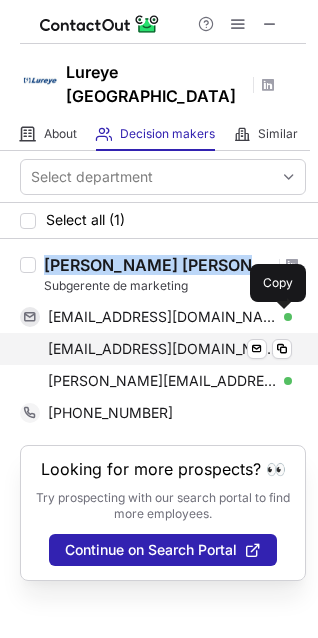 copy on "Pablo Sanchez Garrido" 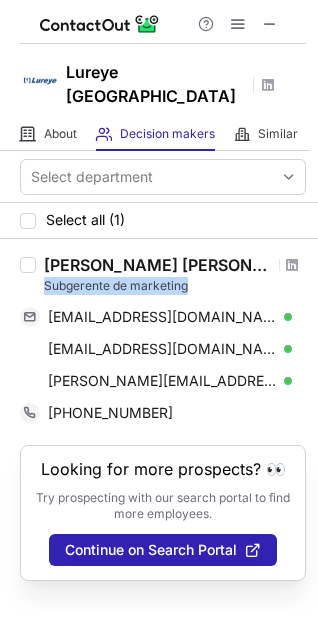drag, startPoint x: 39, startPoint y: 258, endPoint x: 198, endPoint y: 265, distance: 159.154 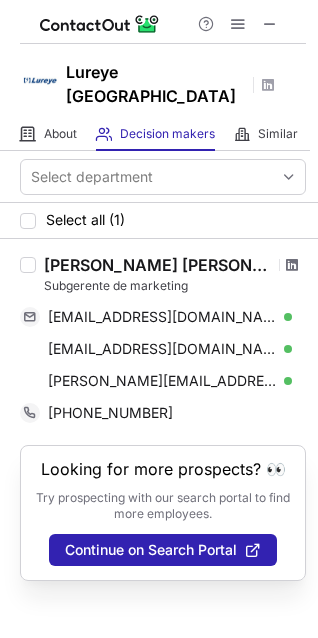 click at bounding box center [292, 265] 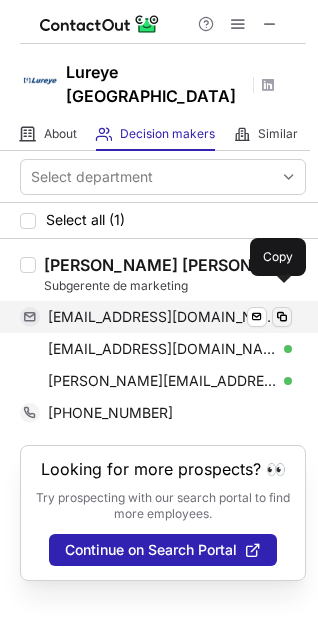 click at bounding box center (282, 317) 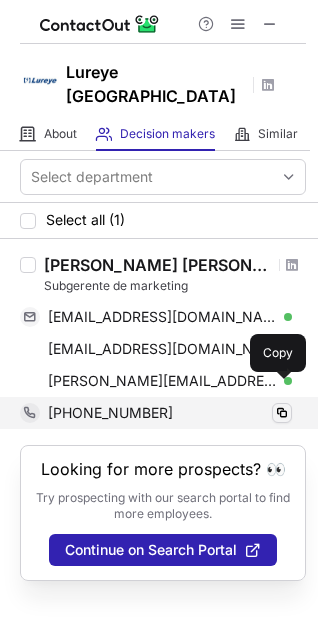 click at bounding box center (282, 413) 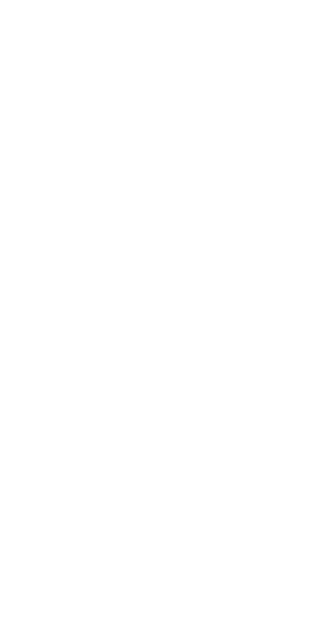 scroll, scrollTop: 0, scrollLeft: 0, axis: both 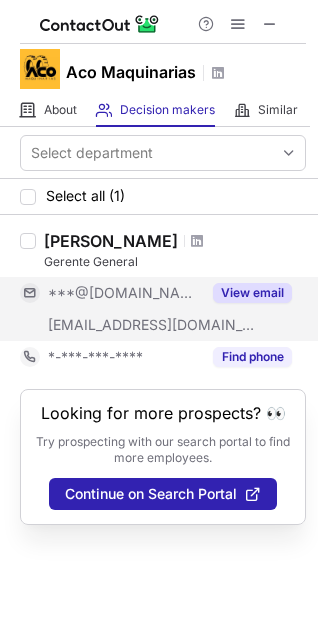 click on "View email" at bounding box center (252, 293) 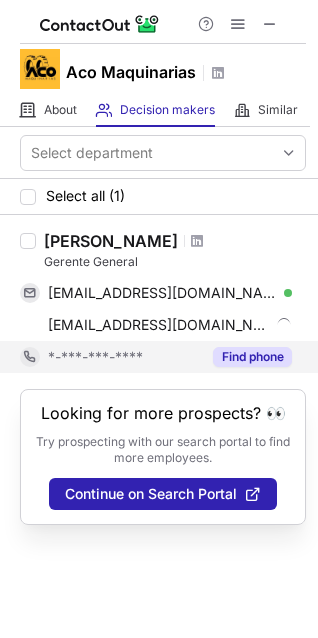 click on "Find phone" at bounding box center [246, 357] 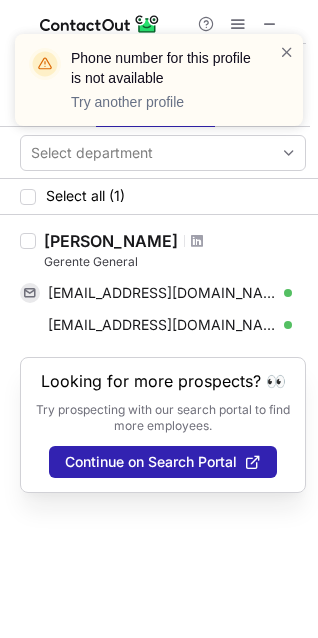 drag, startPoint x: 43, startPoint y: 241, endPoint x: 186, endPoint y: 241, distance: 143 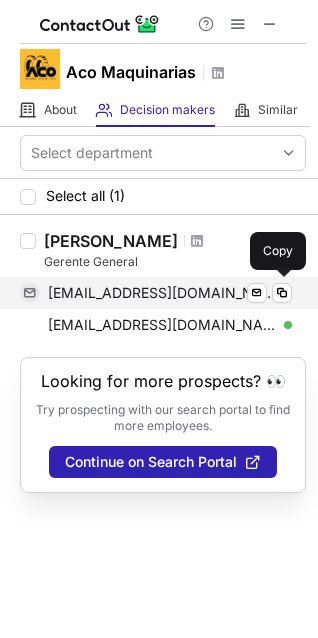 copy on "Jorge Greene Diaz" 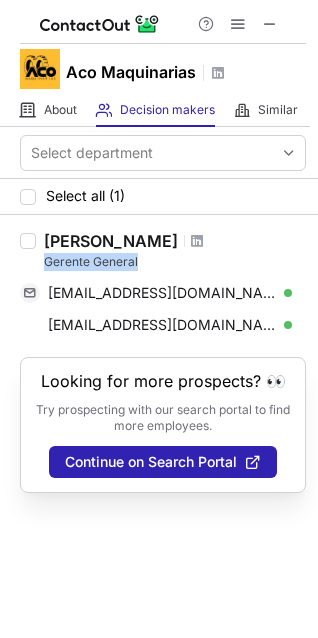 drag, startPoint x: 40, startPoint y: 255, endPoint x: 156, endPoint y: 264, distance: 116.34862 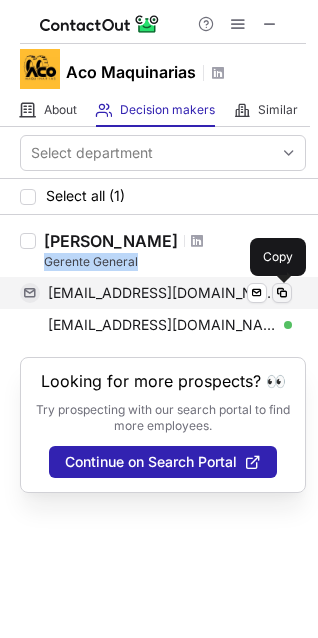 click at bounding box center (282, 293) 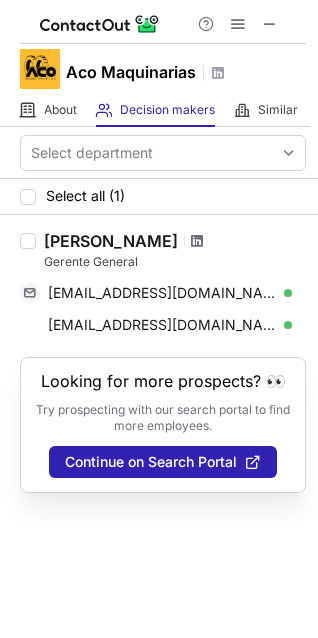 click at bounding box center [197, 241] 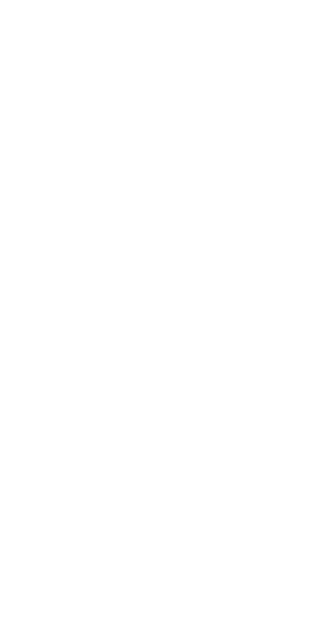 scroll, scrollTop: 0, scrollLeft: 0, axis: both 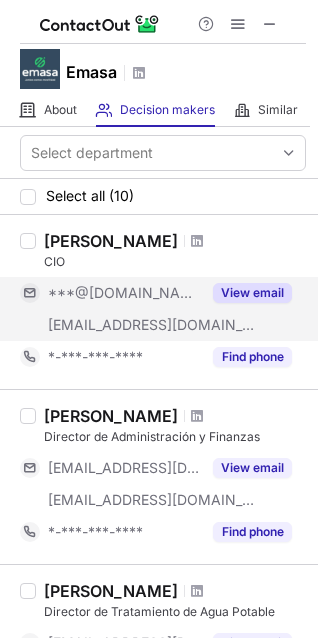 click on "View email" at bounding box center [252, 293] 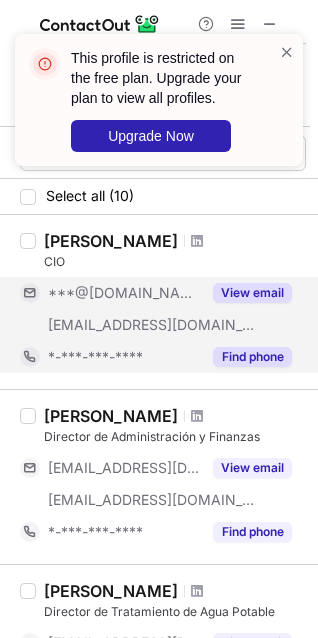 click on "Find phone" at bounding box center [252, 357] 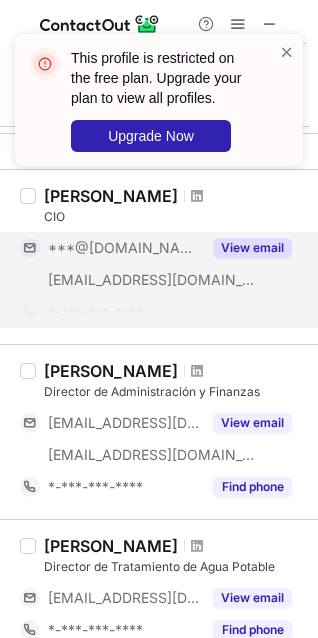 scroll, scrollTop: 0, scrollLeft: 0, axis: both 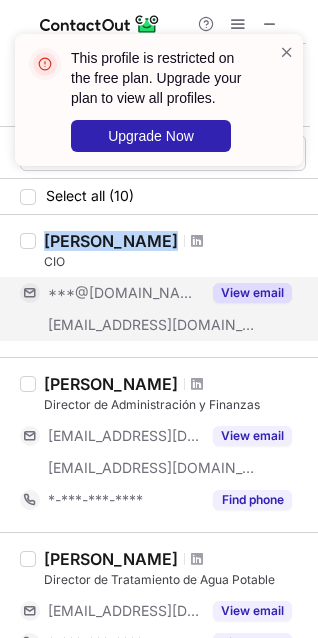 drag, startPoint x: 44, startPoint y: 243, endPoint x: 153, endPoint y: 245, distance: 109.01835 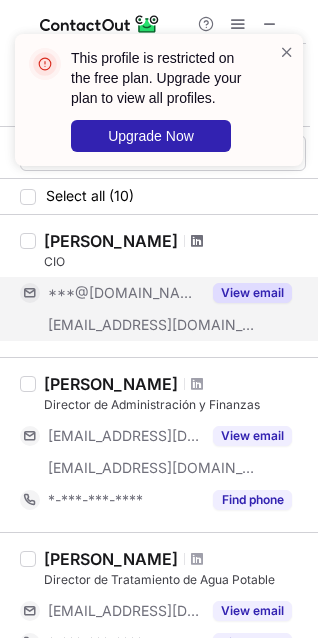 click at bounding box center [197, 241] 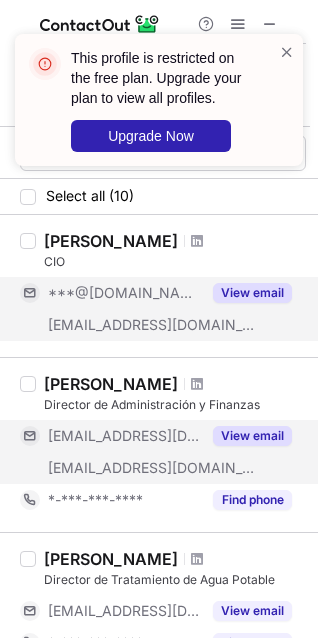 click on "View email" at bounding box center [252, 436] 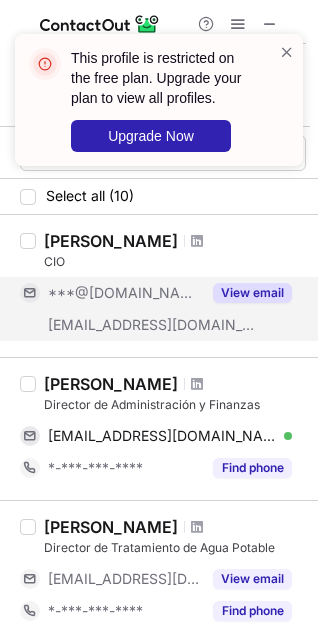 drag, startPoint x: 42, startPoint y: 379, endPoint x: 215, endPoint y: 391, distance: 173.41568 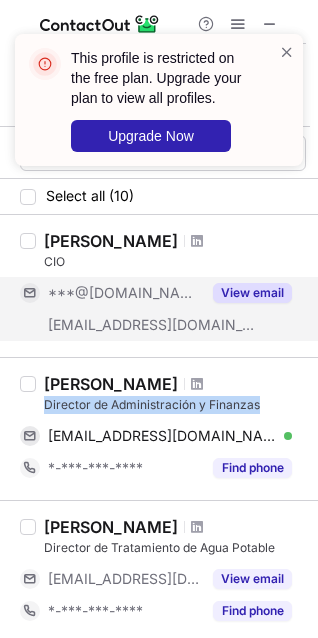 drag, startPoint x: 44, startPoint y: 400, endPoint x: 266, endPoint y: 402, distance: 222.009 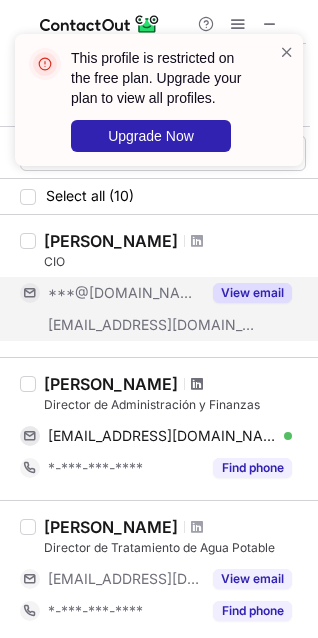 click at bounding box center (197, 384) 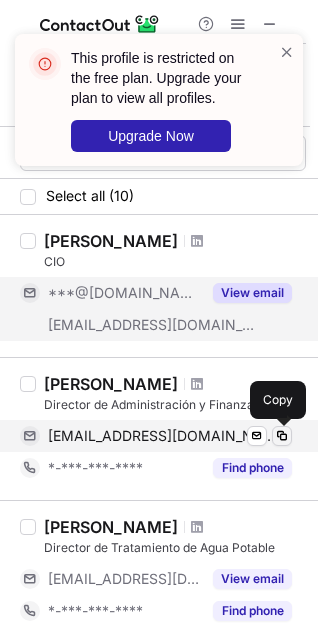 drag, startPoint x: 282, startPoint y: 433, endPoint x: 271, endPoint y: 435, distance: 11.18034 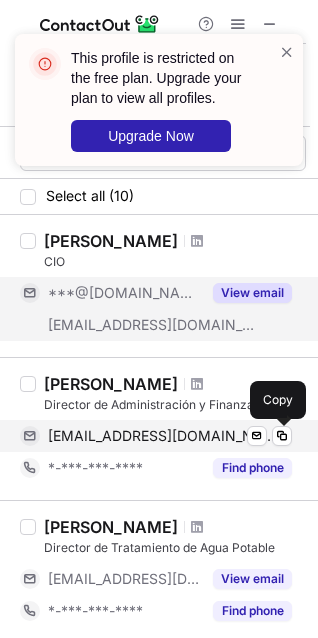 click at bounding box center [282, 436] 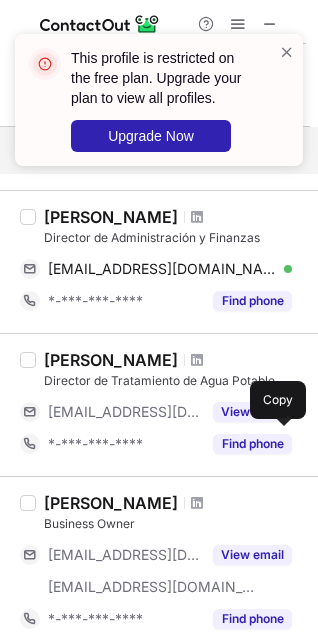 scroll, scrollTop: 200, scrollLeft: 0, axis: vertical 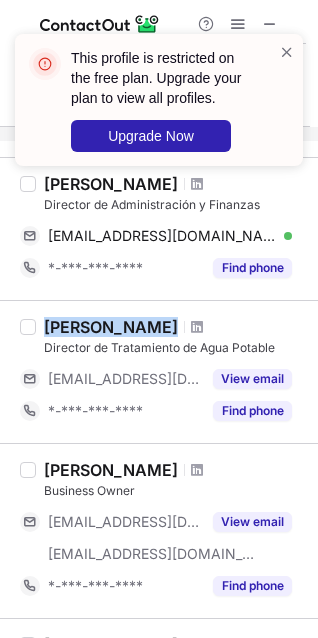 drag, startPoint x: 45, startPoint y: 325, endPoint x: 240, endPoint y: 326, distance: 195.00256 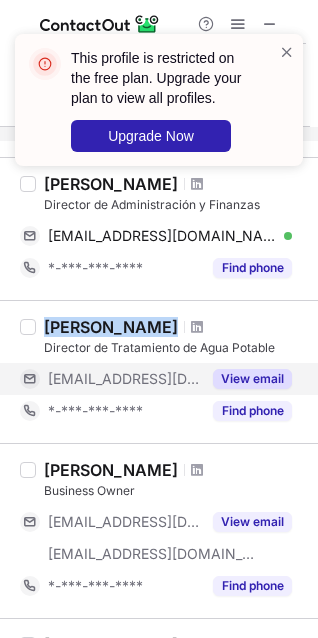 copy on "Pablo Temboury Moreno" 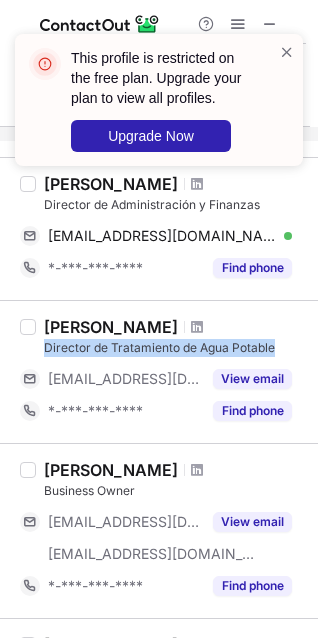 drag, startPoint x: 43, startPoint y: 347, endPoint x: 292, endPoint y: 345, distance: 249.00803 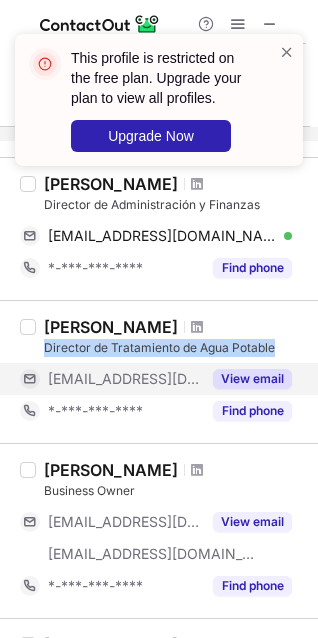 click on "View email" at bounding box center (252, 379) 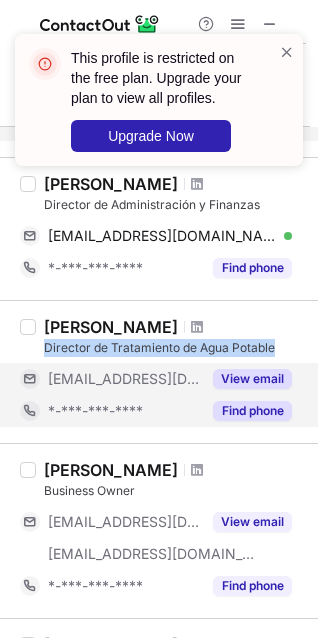 click on "Find phone" at bounding box center (252, 411) 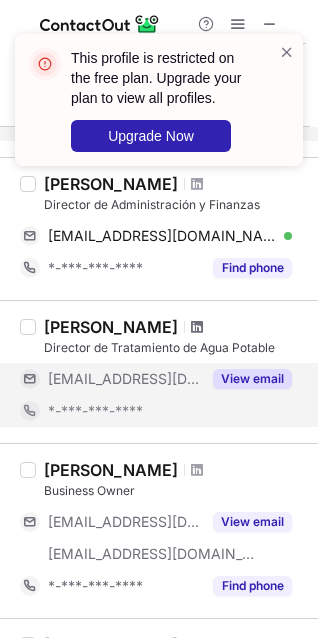 click at bounding box center [197, 327] 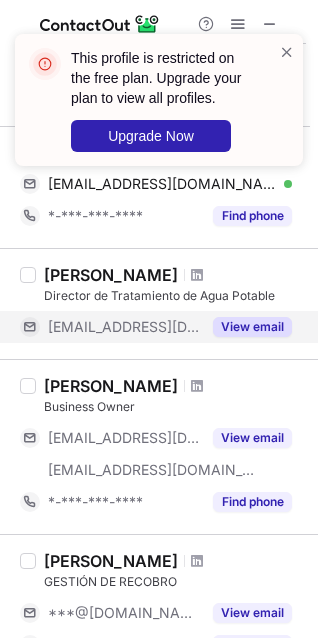 scroll, scrollTop: 300, scrollLeft: 0, axis: vertical 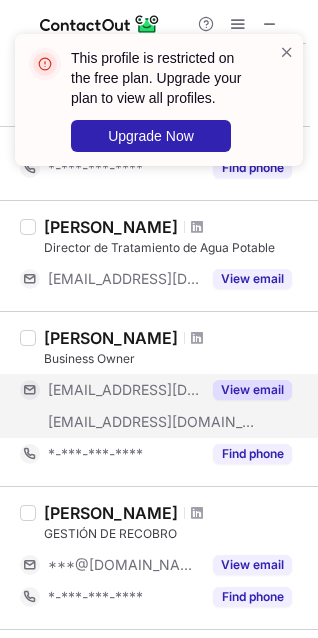 click on "View email" at bounding box center [252, 390] 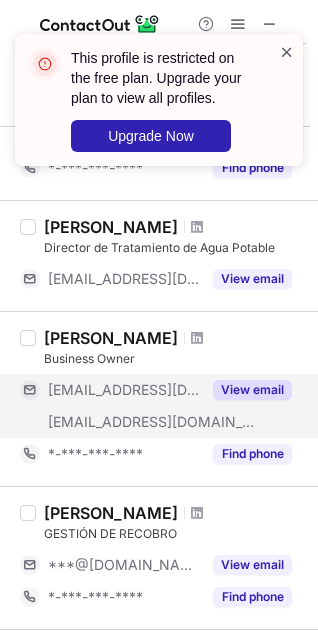click at bounding box center (287, 52) 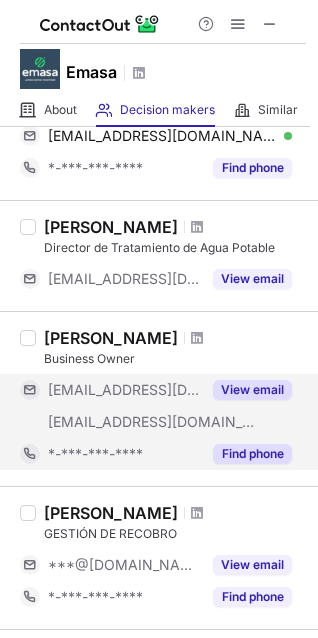 click on "Find phone" at bounding box center (252, 454) 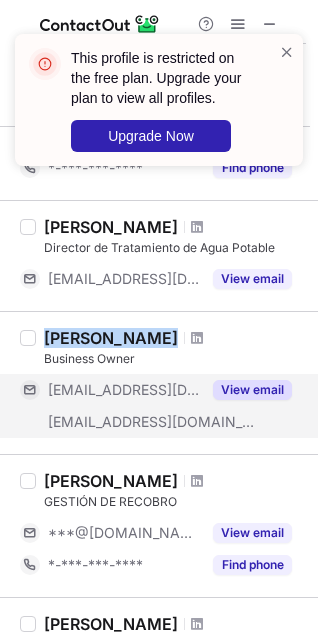 drag, startPoint x: 46, startPoint y: 336, endPoint x: 170, endPoint y: 339, distance: 124.036285 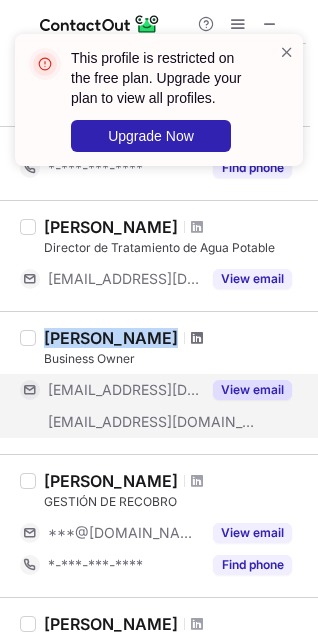 click at bounding box center (197, 338) 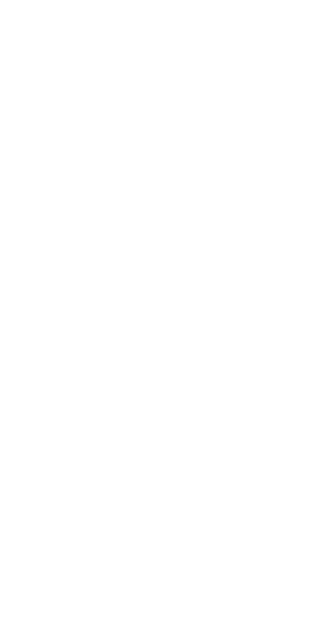 scroll, scrollTop: 0, scrollLeft: 0, axis: both 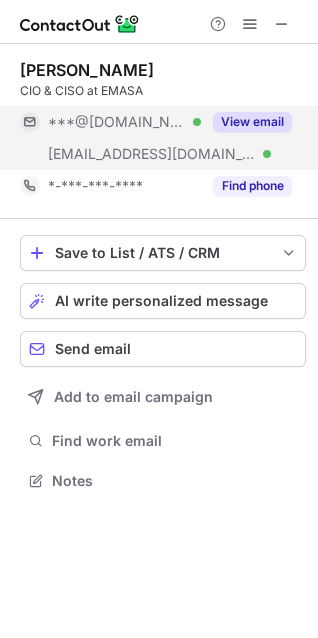click on "View email" at bounding box center [252, 122] 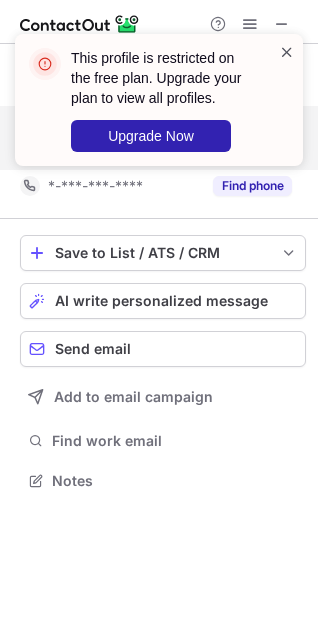 click at bounding box center (287, 52) 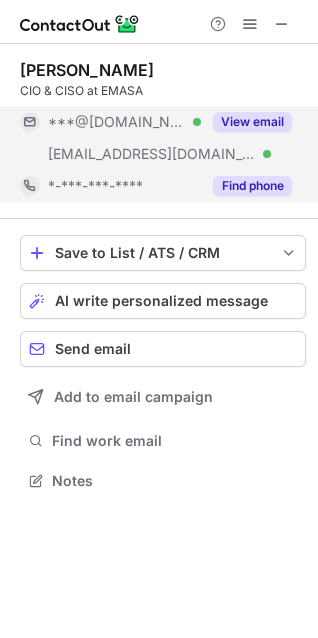 click on "Find phone" at bounding box center (252, 186) 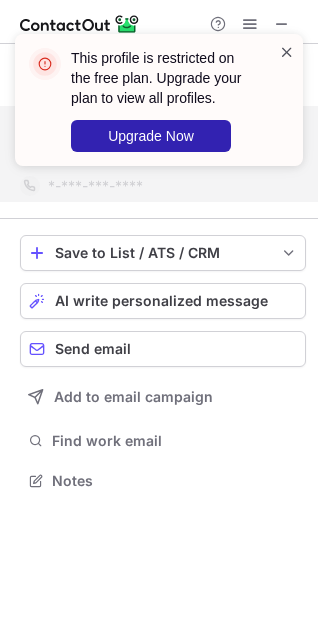 click at bounding box center [287, 52] 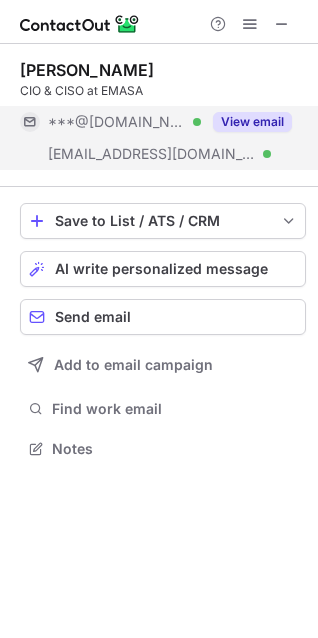 scroll, scrollTop: 435, scrollLeft: 318, axis: both 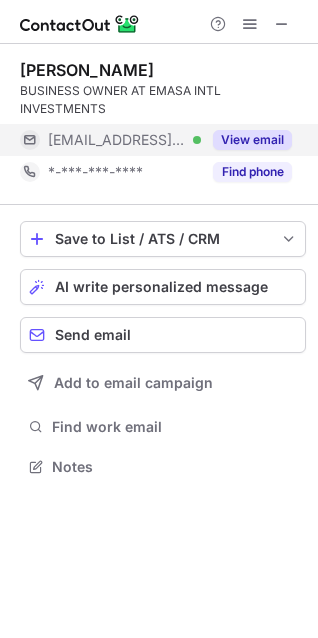 click on "View email" at bounding box center [252, 140] 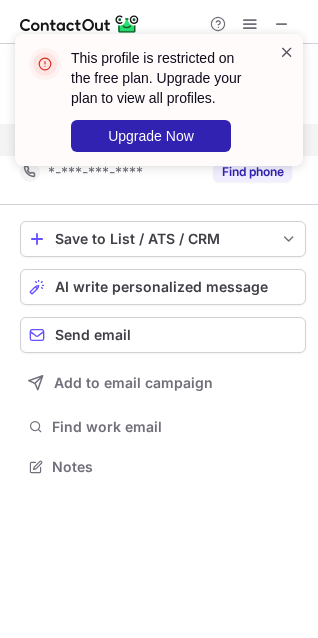 drag, startPoint x: 279, startPoint y: 48, endPoint x: 281, endPoint y: 60, distance: 12.165525 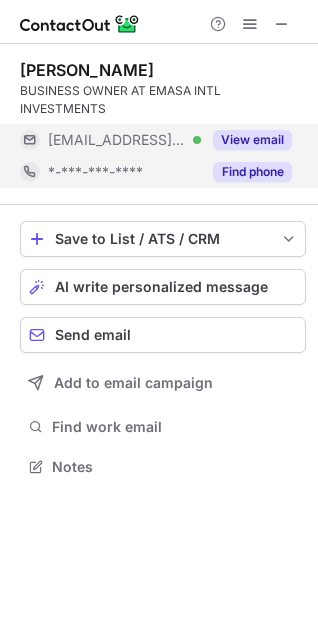 click on "Find phone" at bounding box center (252, 172) 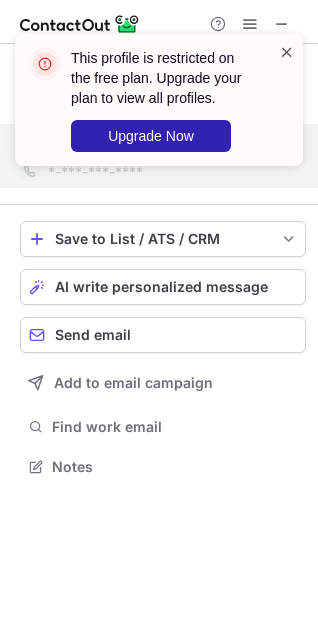 click at bounding box center [287, 52] 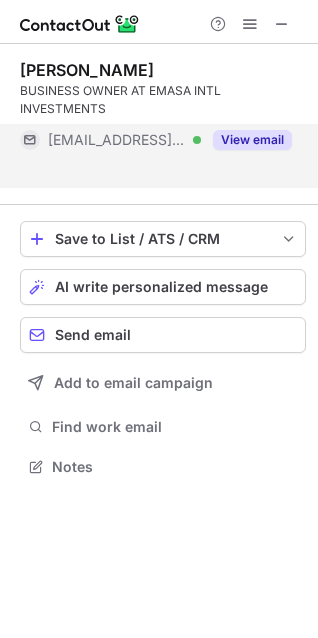scroll, scrollTop: 421, scrollLeft: 318, axis: both 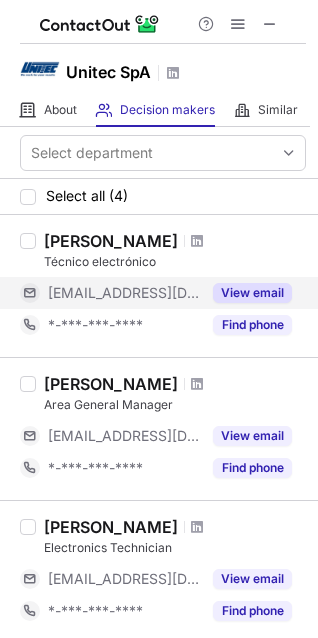 click on "View email" at bounding box center (252, 293) 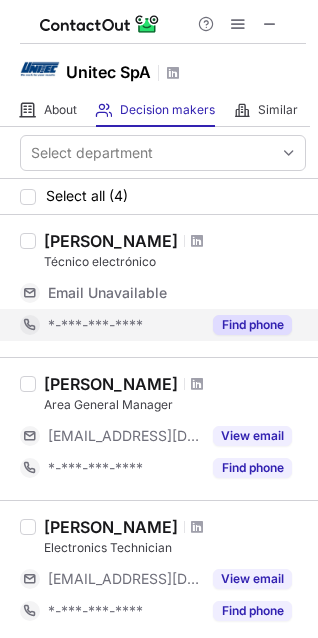 click on "Find phone" at bounding box center (252, 325) 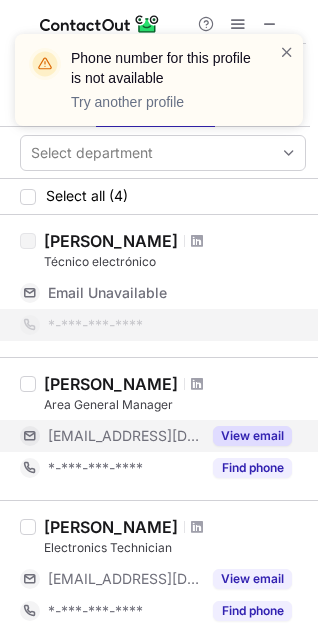 click on "View email" at bounding box center (252, 436) 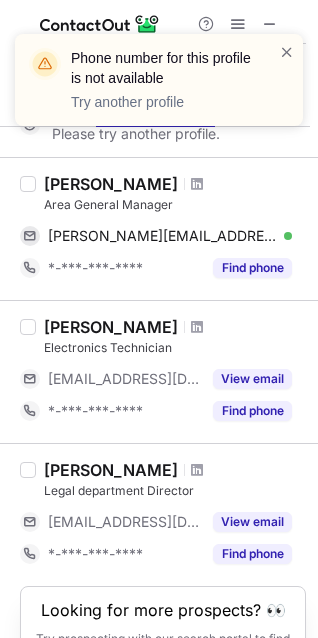 scroll, scrollTop: 100, scrollLeft: 0, axis: vertical 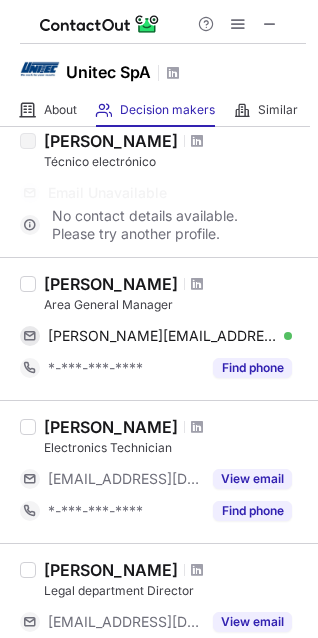 drag, startPoint x: 46, startPoint y: 287, endPoint x: 194, endPoint y: 282, distance: 148.08444 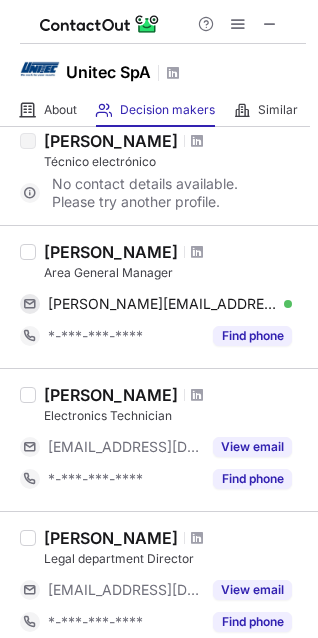 copy on "[PERSON_NAME]" 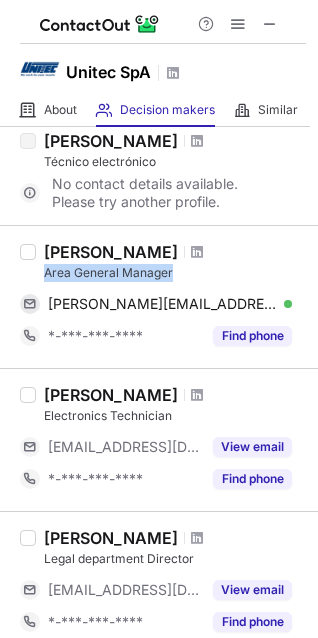 drag, startPoint x: 44, startPoint y: 273, endPoint x: 213, endPoint y: 270, distance: 169.02663 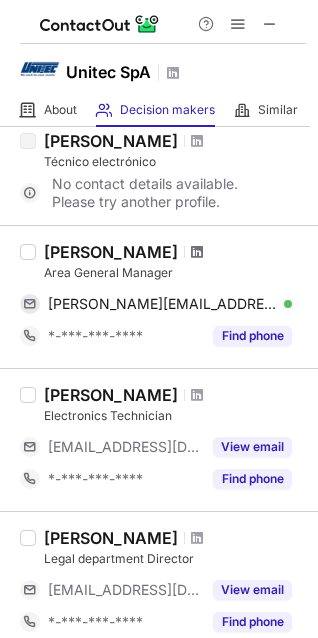click at bounding box center [197, 252] 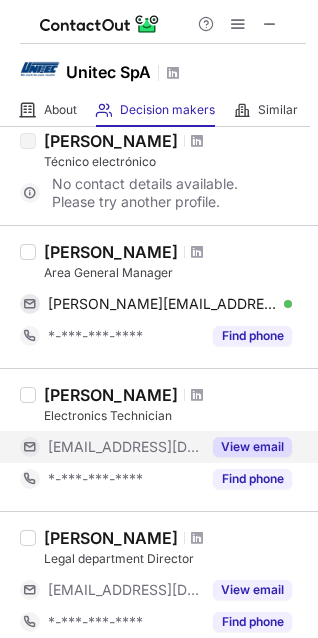 click on "View email" at bounding box center (252, 447) 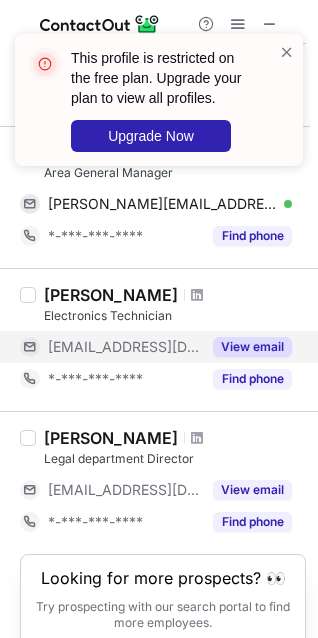 scroll, scrollTop: 287, scrollLeft: 0, axis: vertical 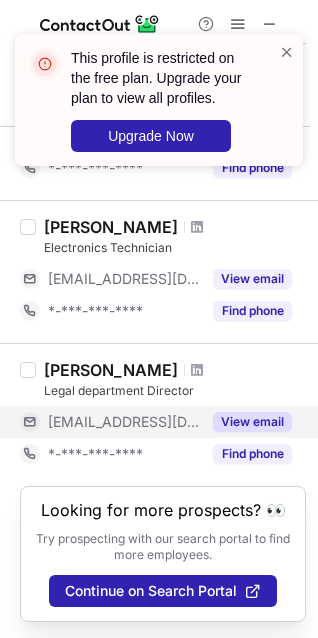 click on "View email" at bounding box center (252, 422) 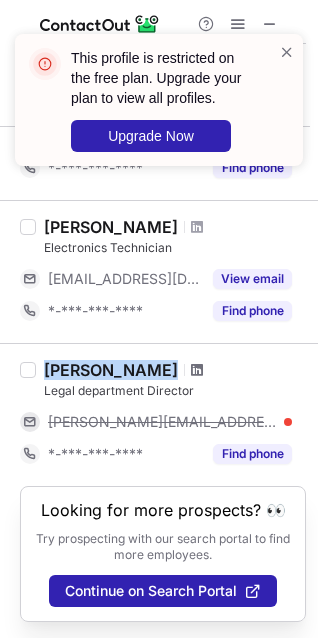 drag, startPoint x: 42, startPoint y: 345, endPoint x: 171, endPoint y: 344, distance: 129.00388 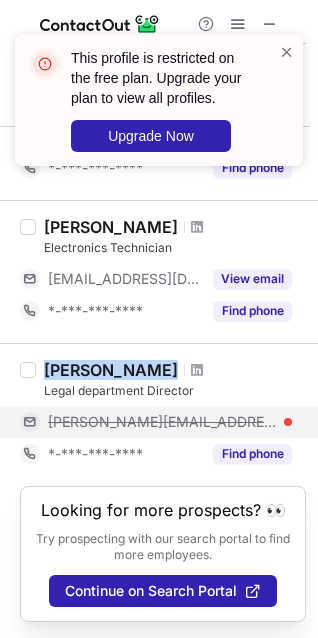 copy on "[PERSON_NAME]" 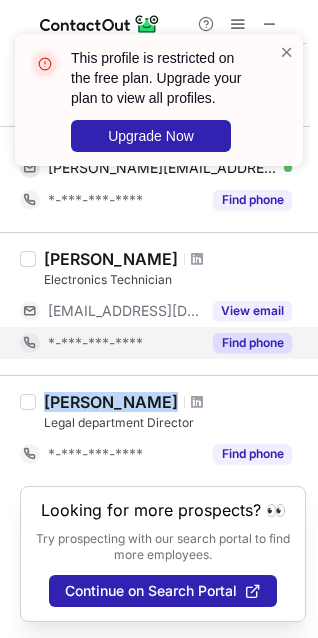 scroll, scrollTop: 255, scrollLeft: 0, axis: vertical 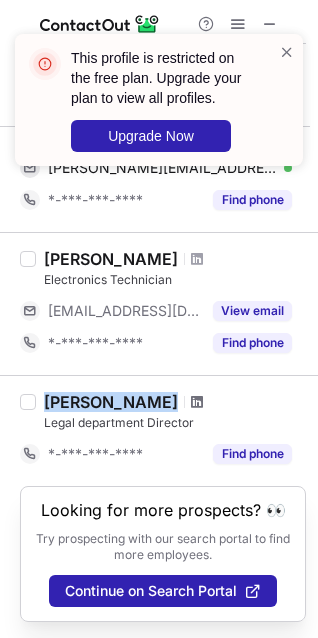 click at bounding box center [197, 402] 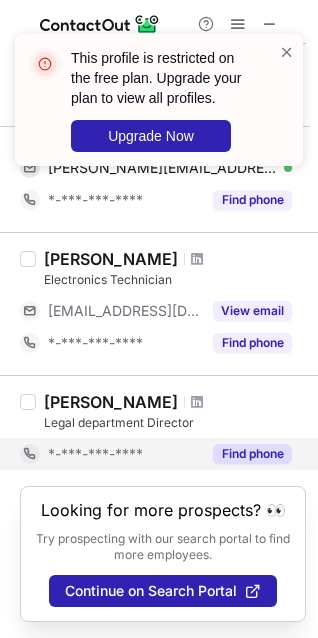click on "Find phone" at bounding box center [252, 454] 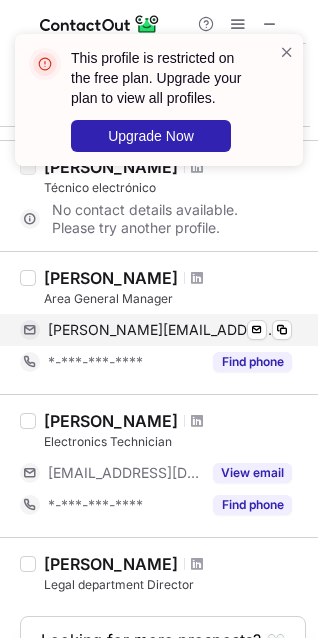 scroll, scrollTop: 223, scrollLeft: 0, axis: vertical 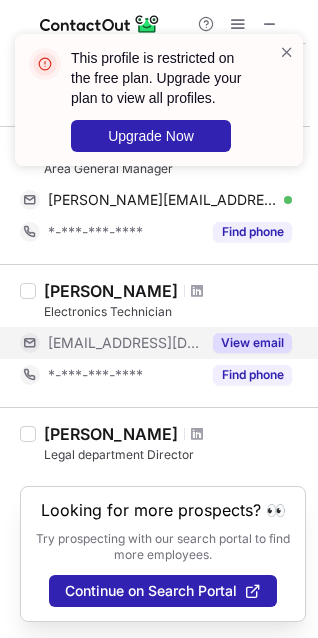 click on "View email" at bounding box center (252, 343) 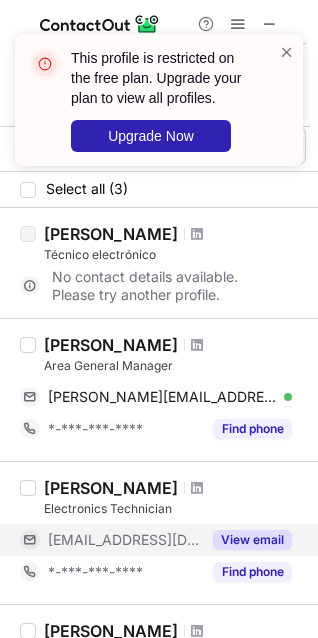 scroll, scrollTop: 0, scrollLeft: 0, axis: both 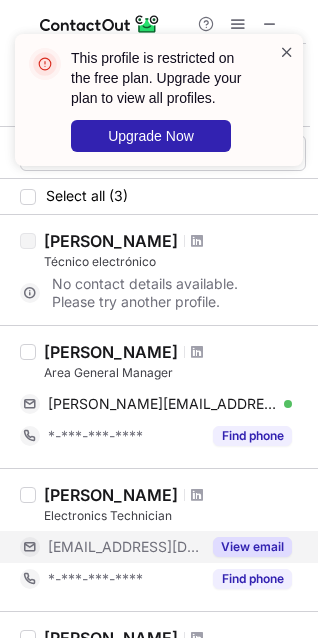 click at bounding box center [287, 52] 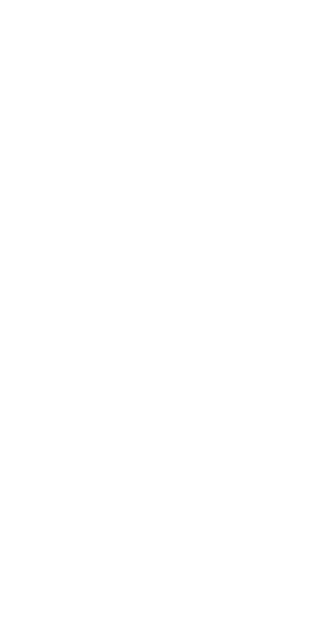 scroll, scrollTop: 0, scrollLeft: 0, axis: both 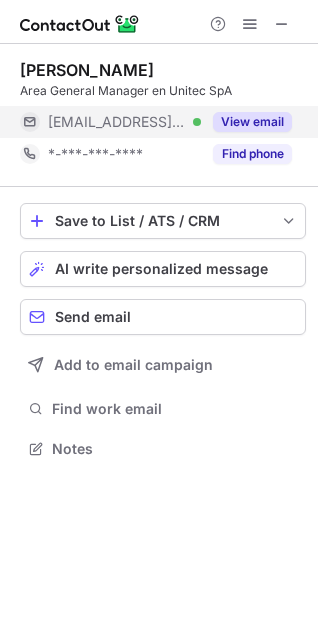 click on "View email" at bounding box center (252, 122) 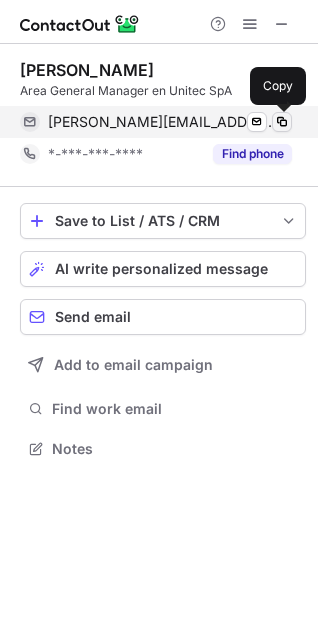click at bounding box center (282, 122) 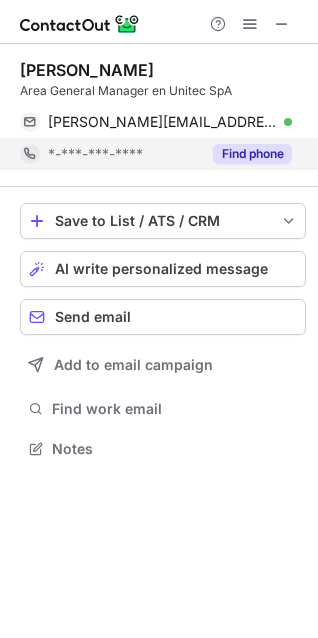 click on "Find phone" at bounding box center (252, 154) 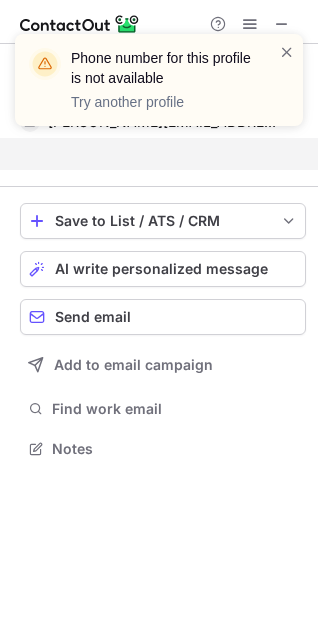 scroll, scrollTop: 403, scrollLeft: 318, axis: both 